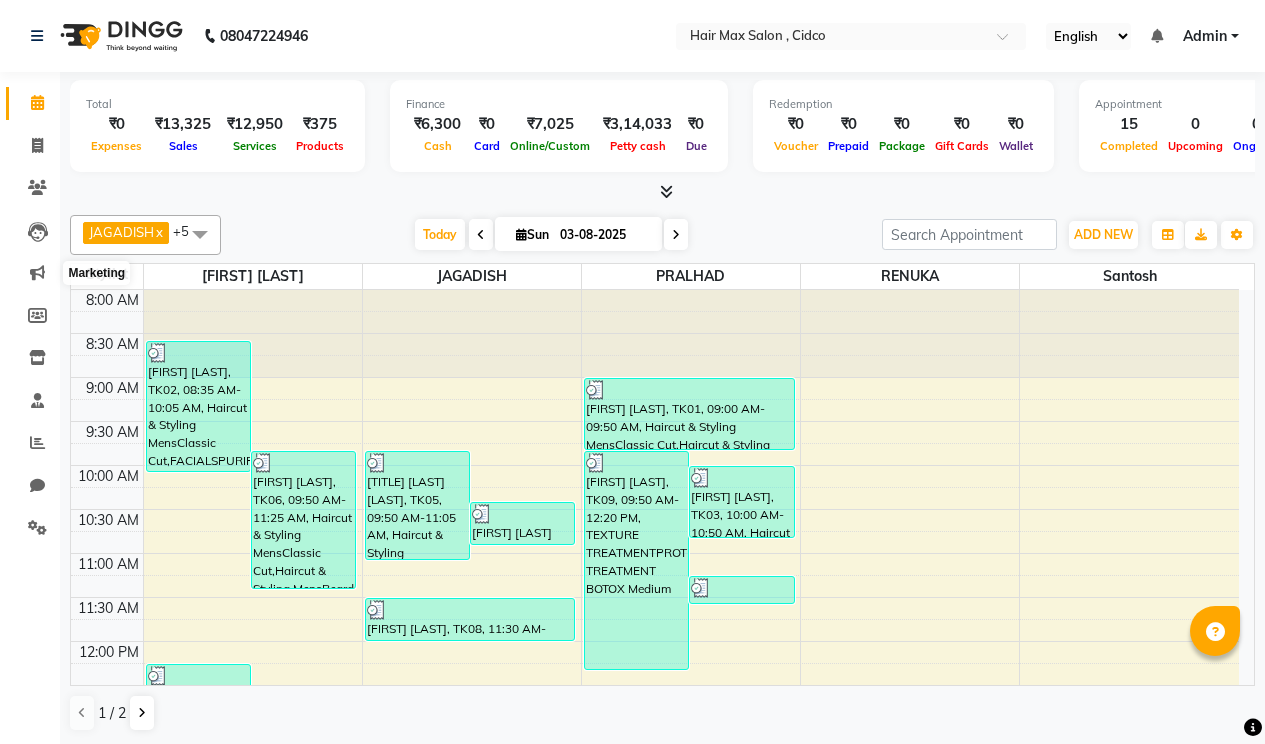 scroll, scrollTop: 0, scrollLeft: 0, axis: both 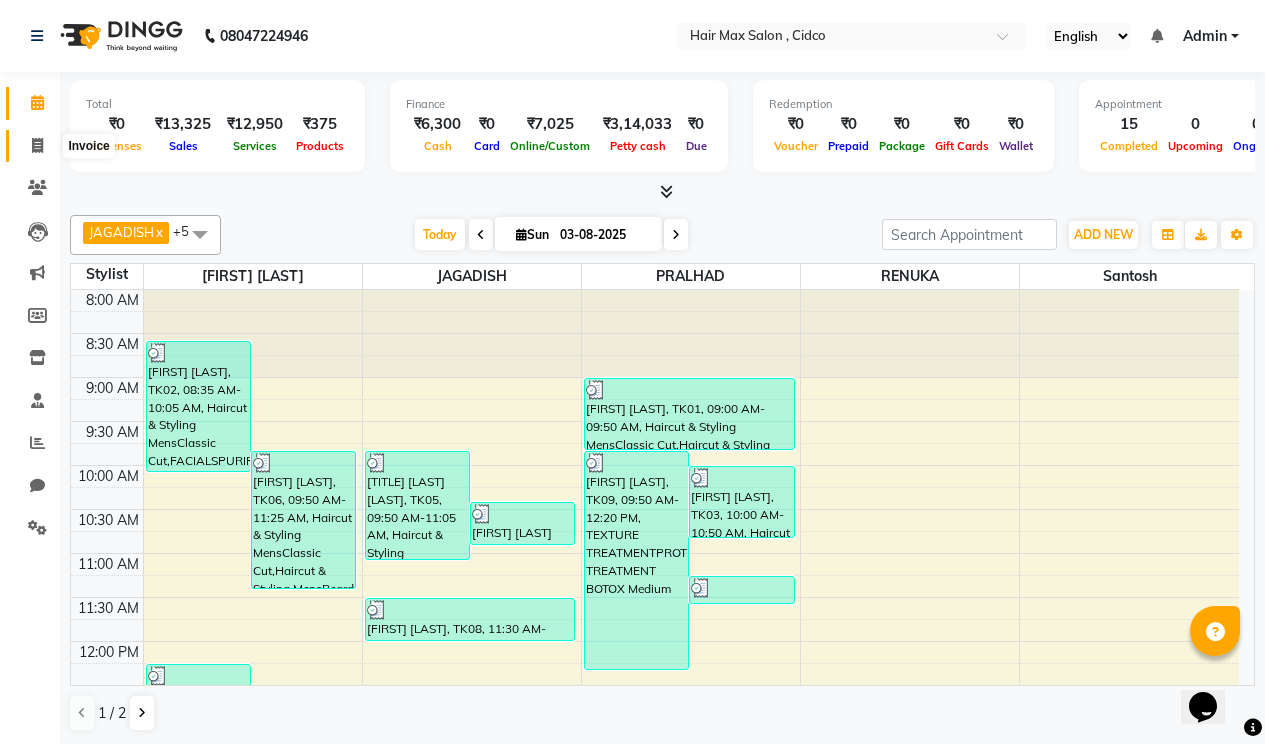 click 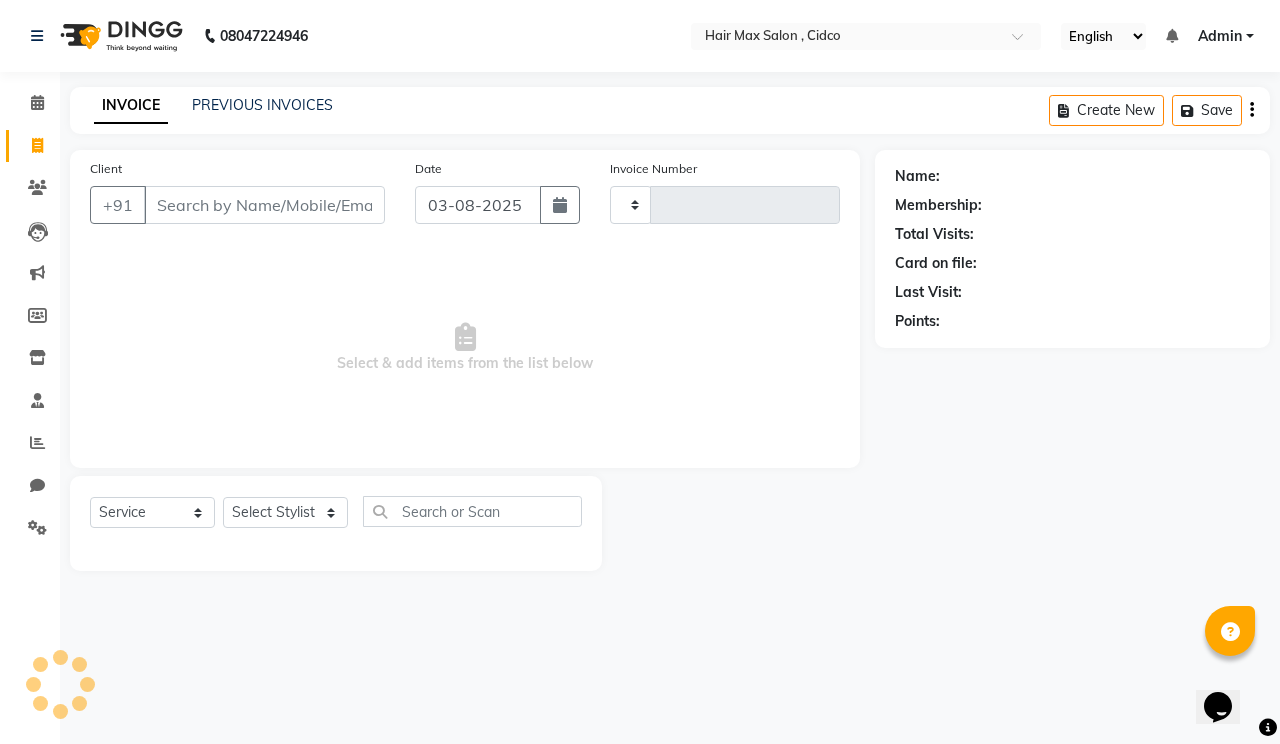 type on "1160" 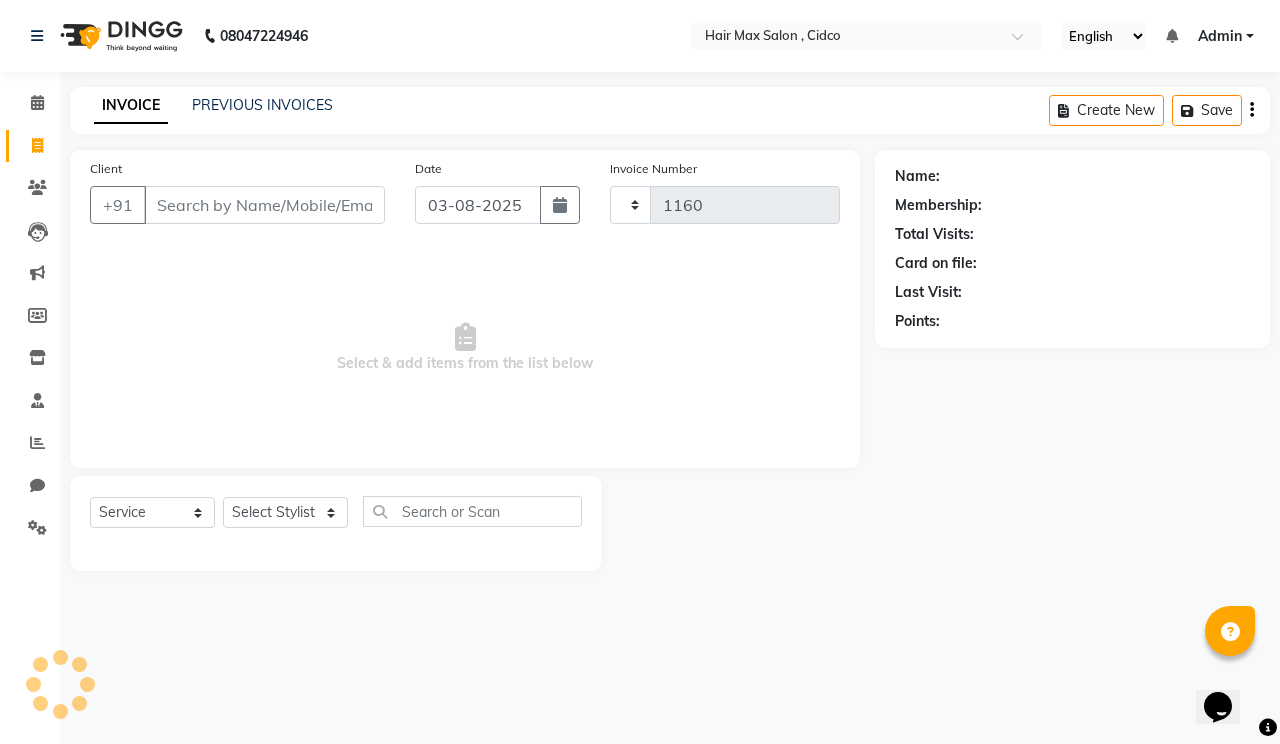 select on "7580" 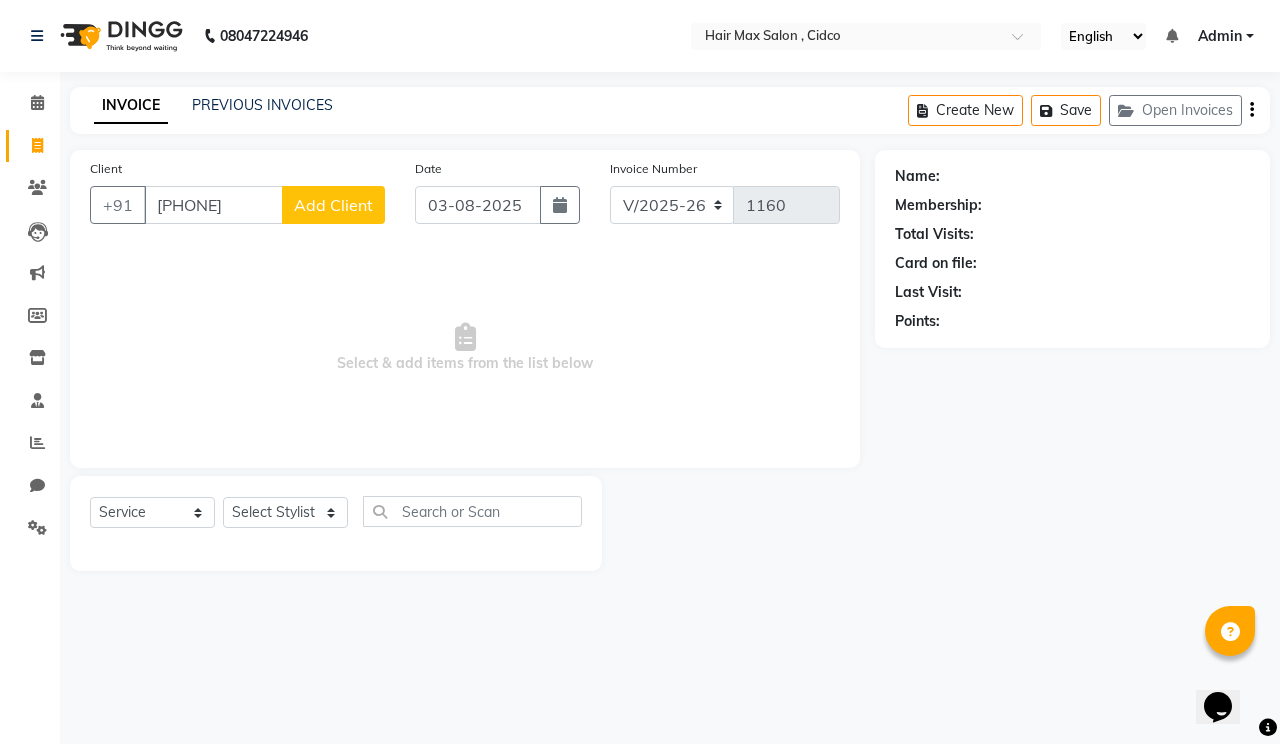 type on "[PHONE]" 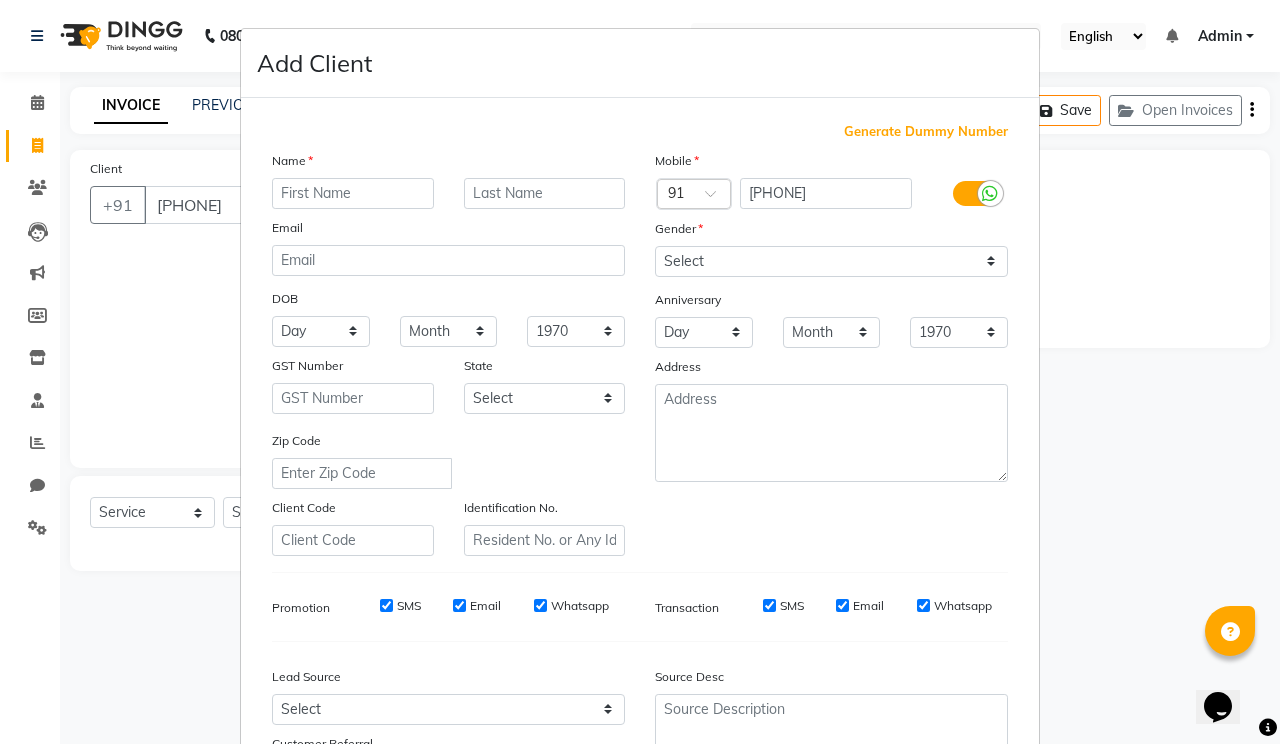 click at bounding box center (353, 193) 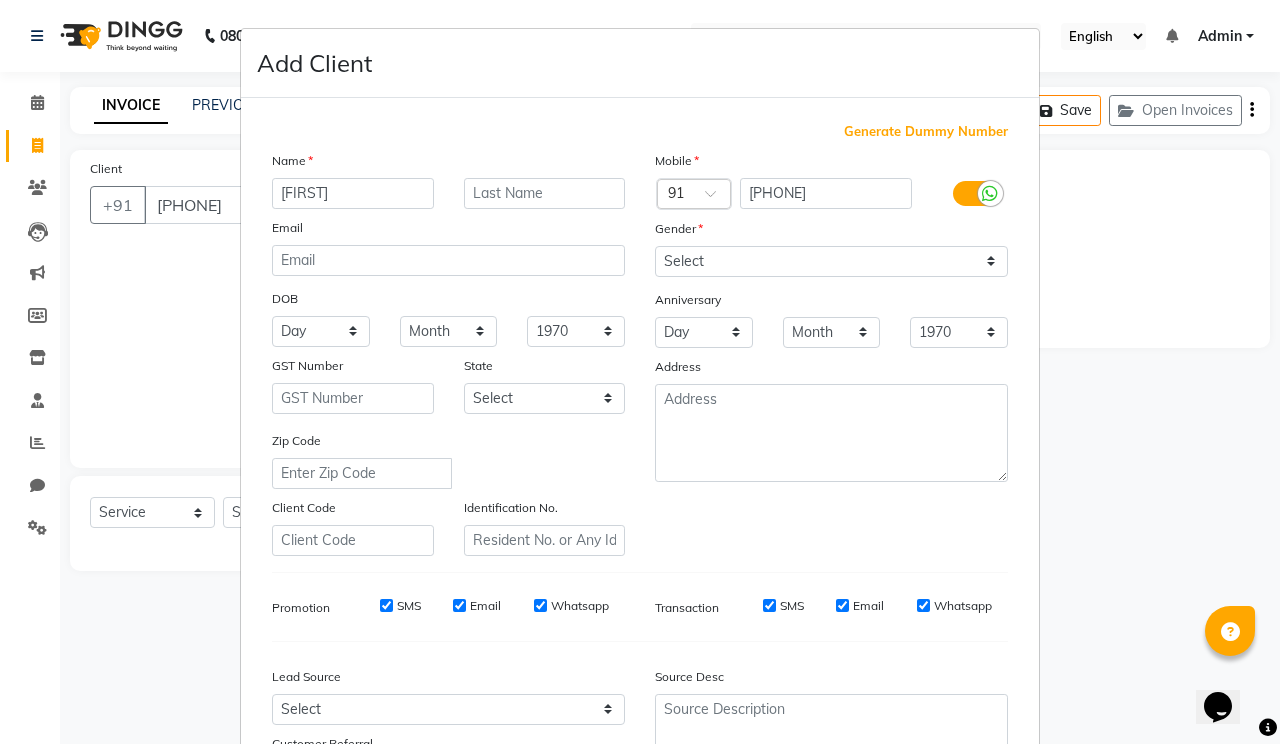 type on "[FIRST]" 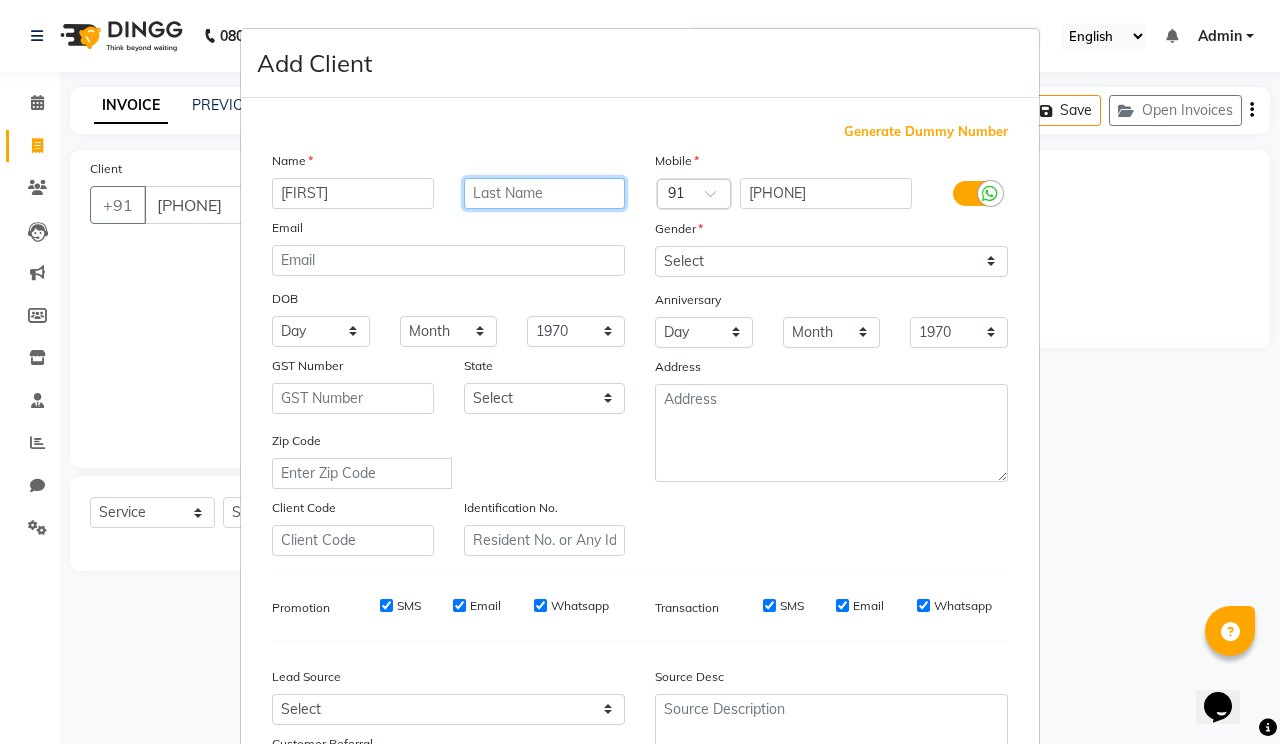 click at bounding box center (545, 193) 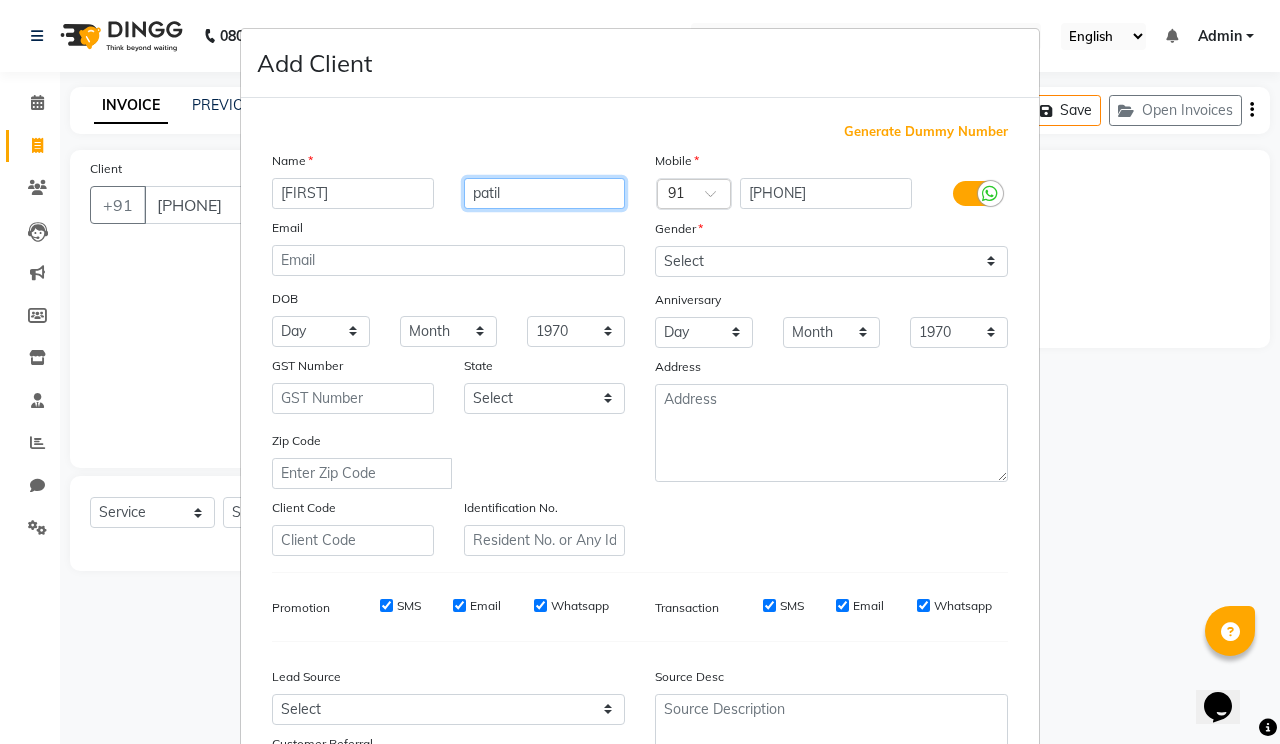 type on "patil" 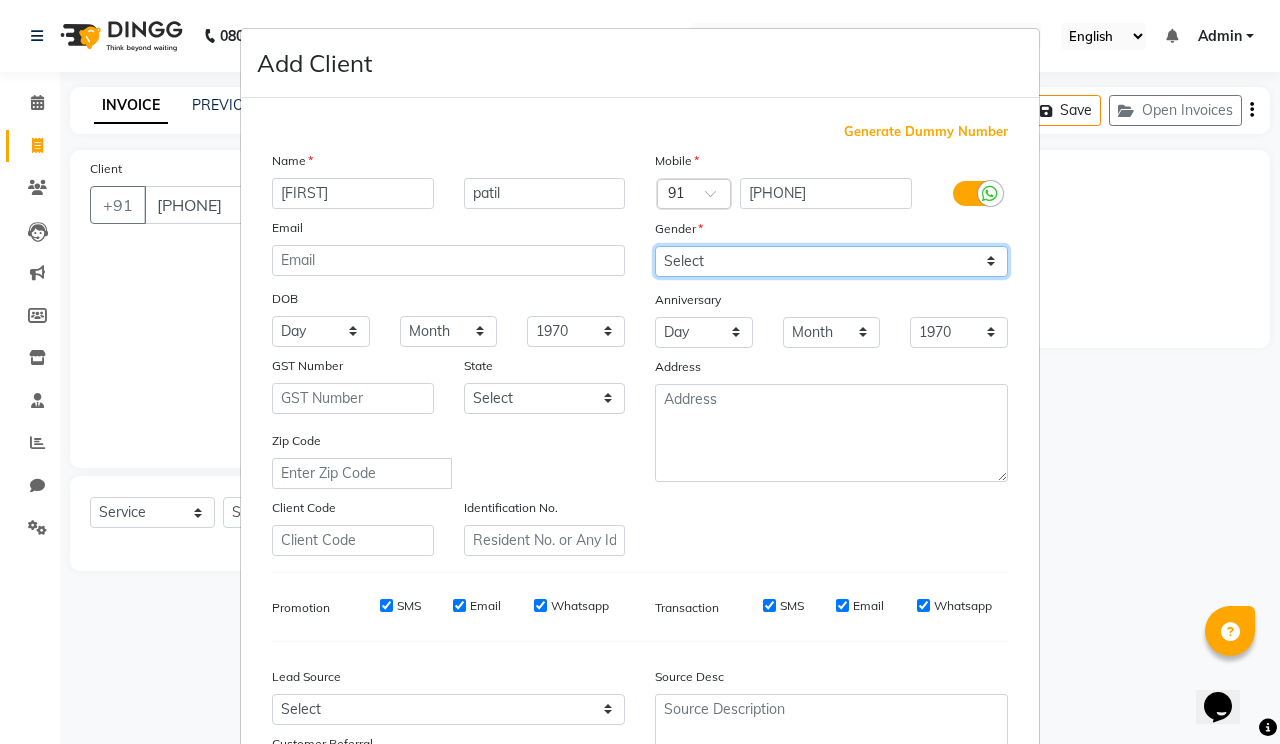 click on "Select Male Female Other Prefer Not To Say" at bounding box center (831, 261) 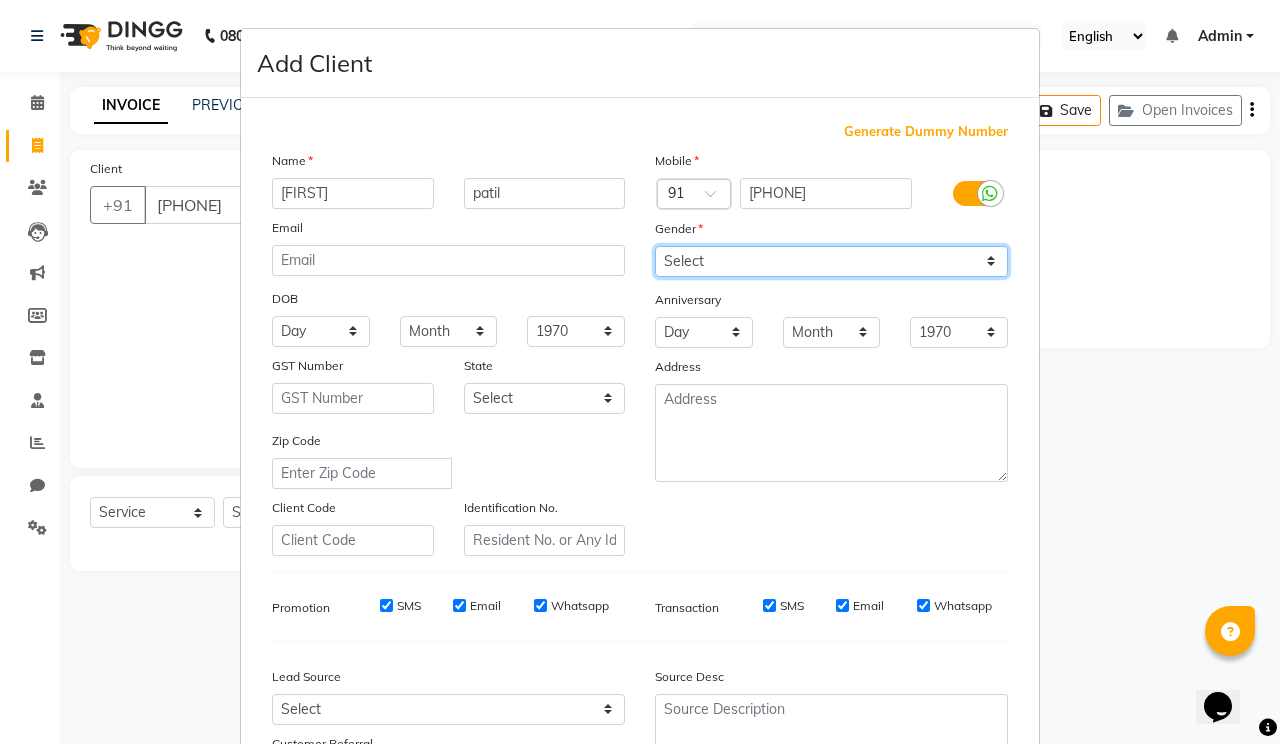 select on "male" 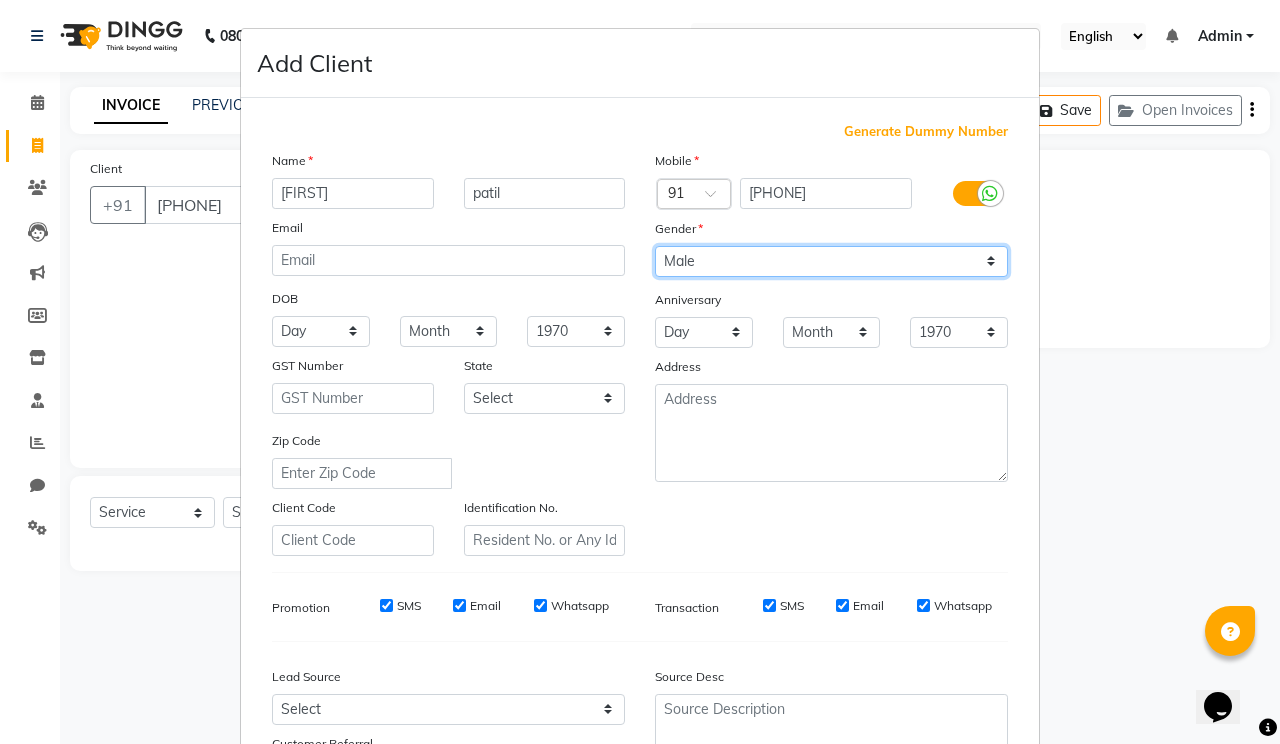 click on "Select Male Female Other Prefer Not To Say" at bounding box center (831, 261) 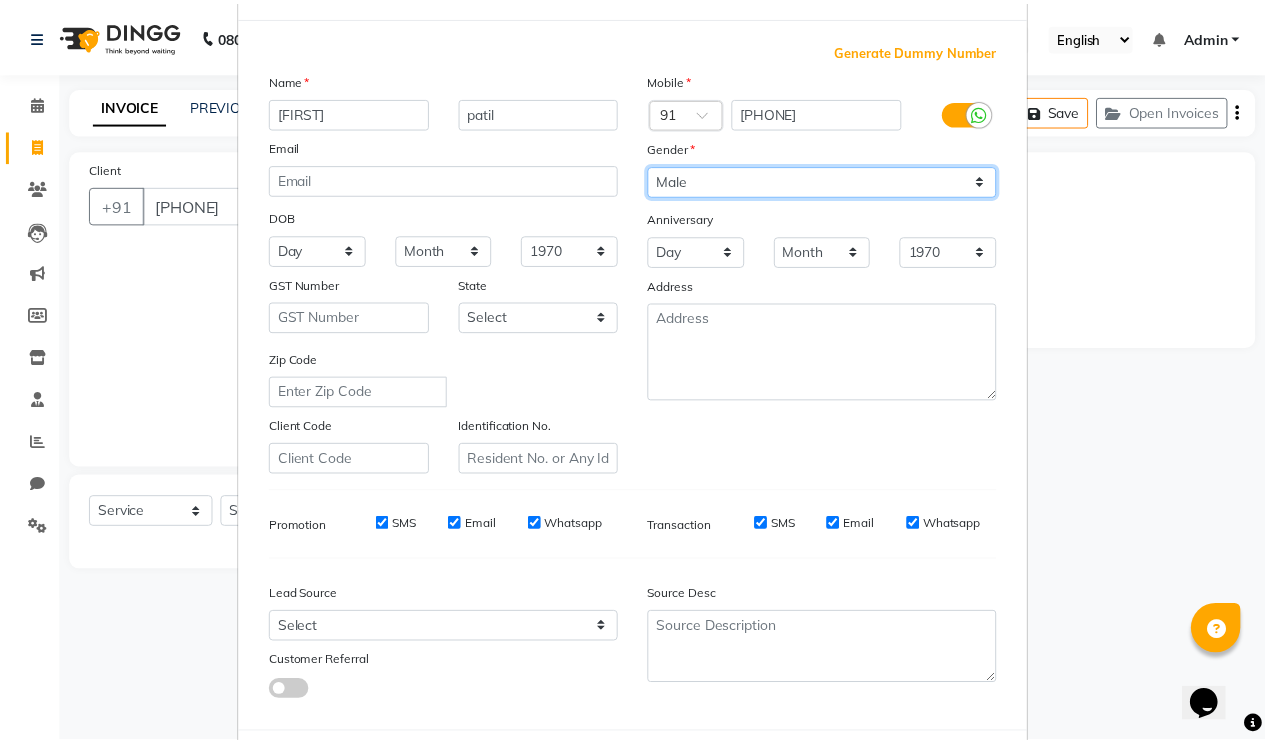 scroll, scrollTop: 179, scrollLeft: 0, axis: vertical 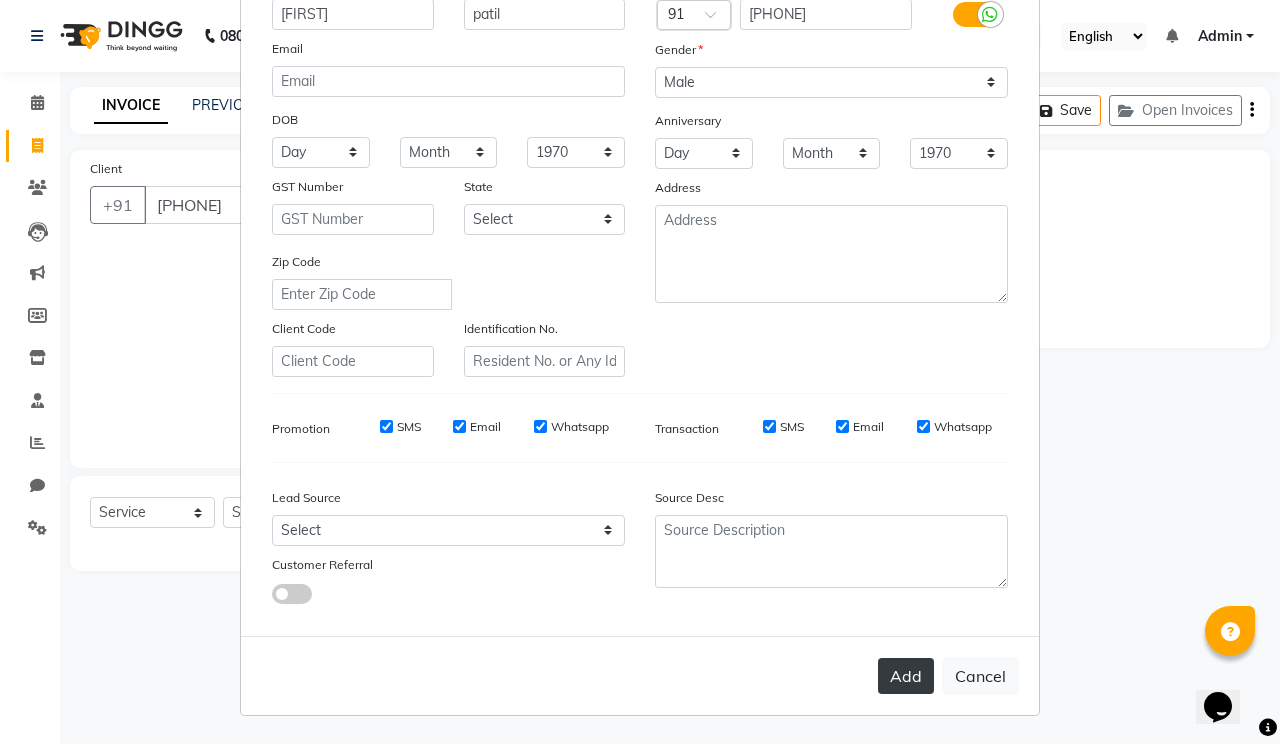 click on "Add" at bounding box center [906, 676] 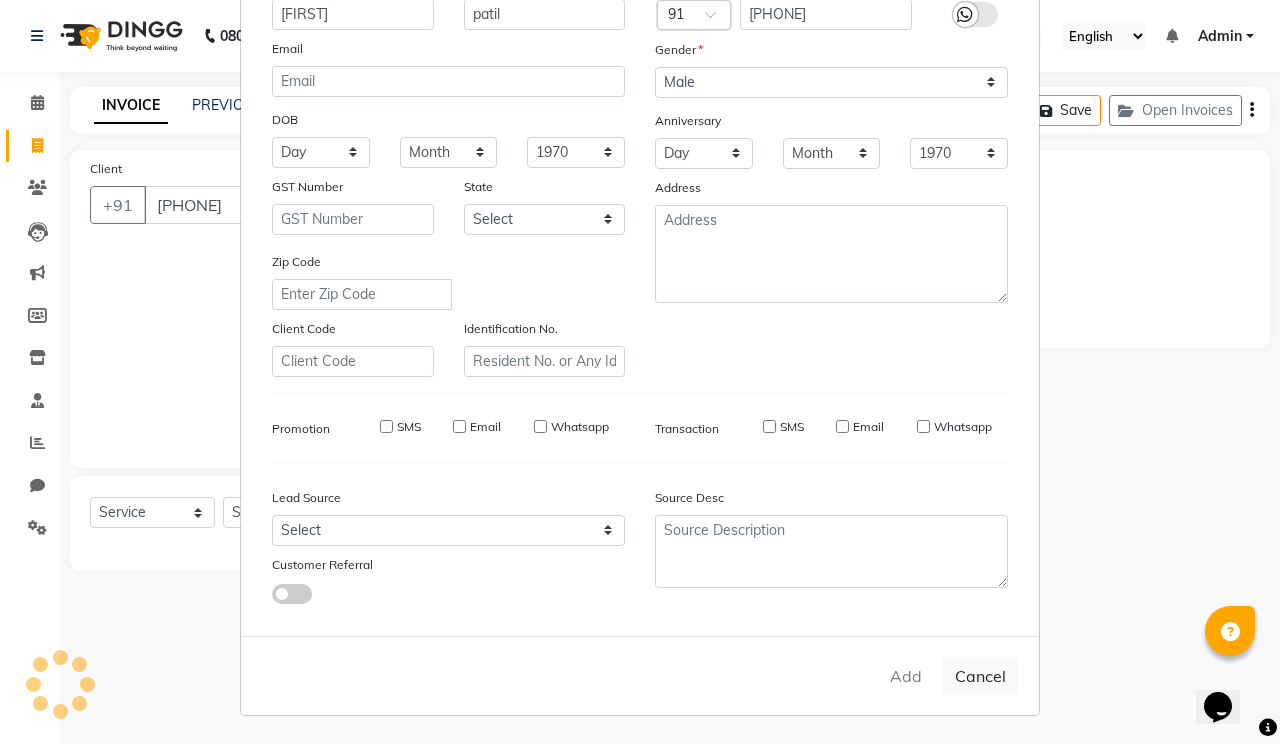 type 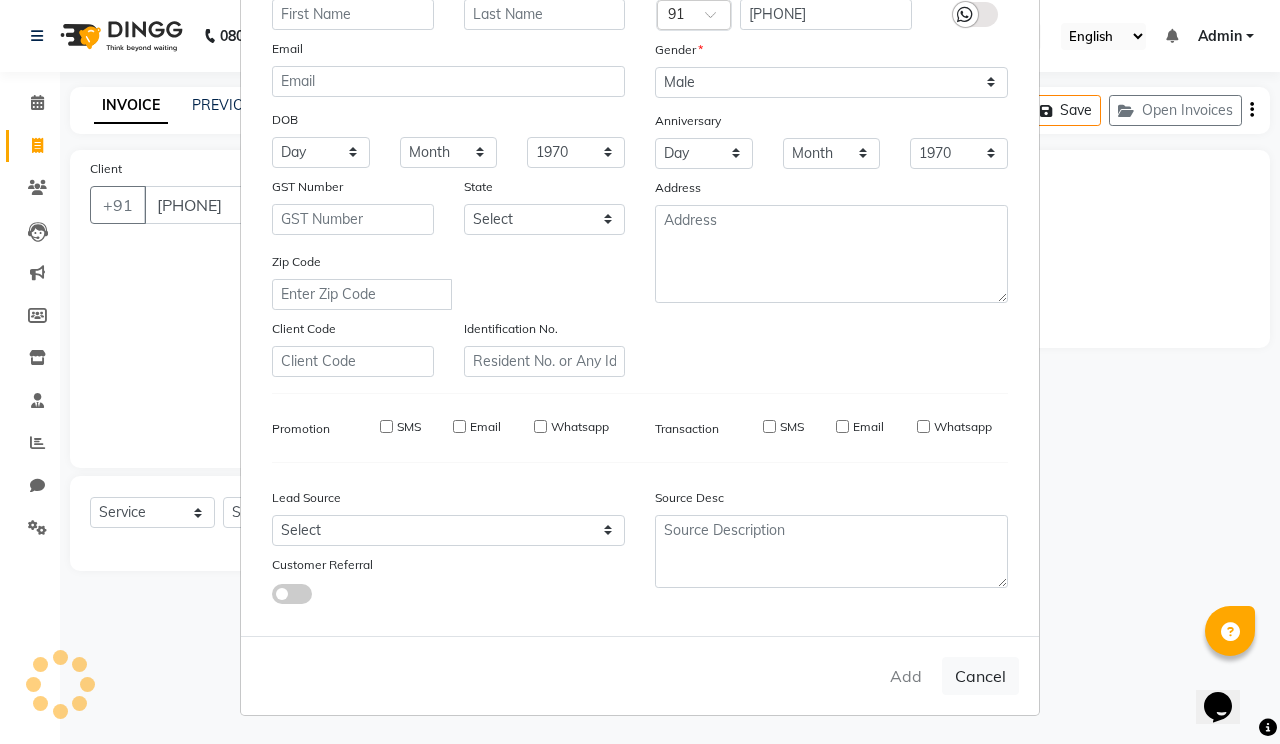 select 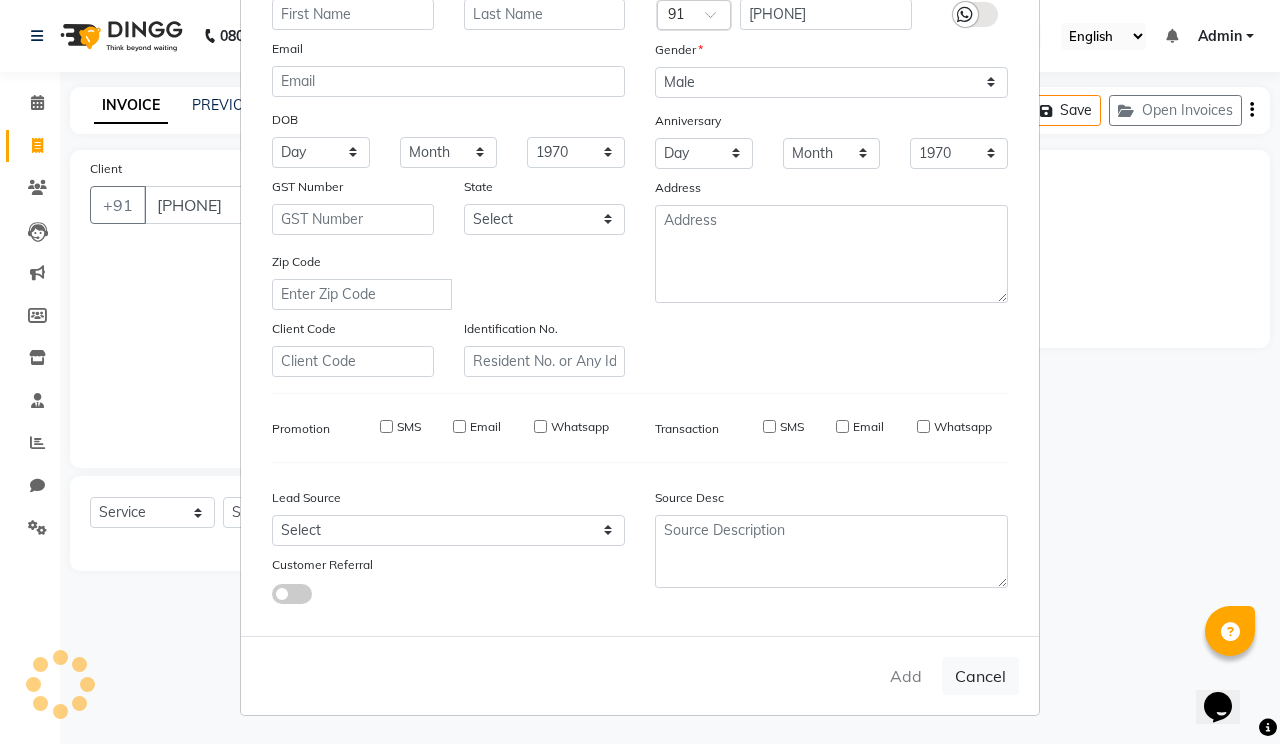 checkbox on "false" 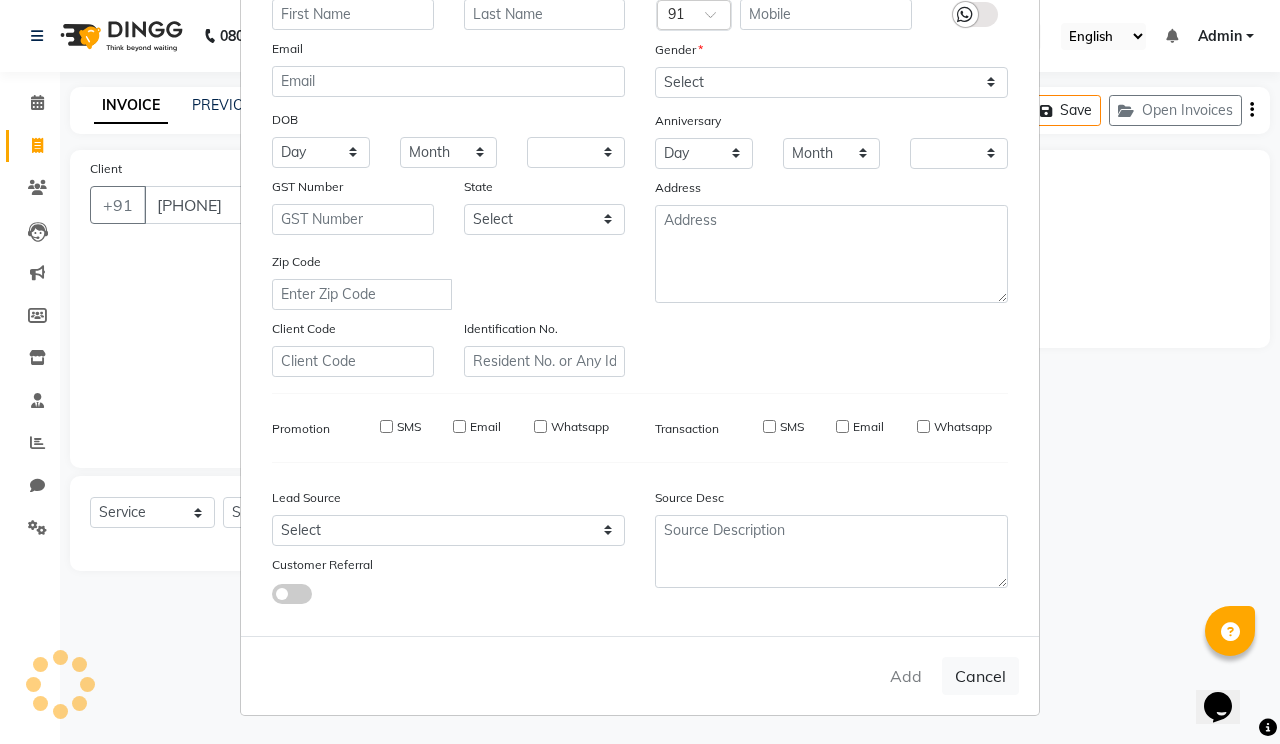 select on "1: Object" 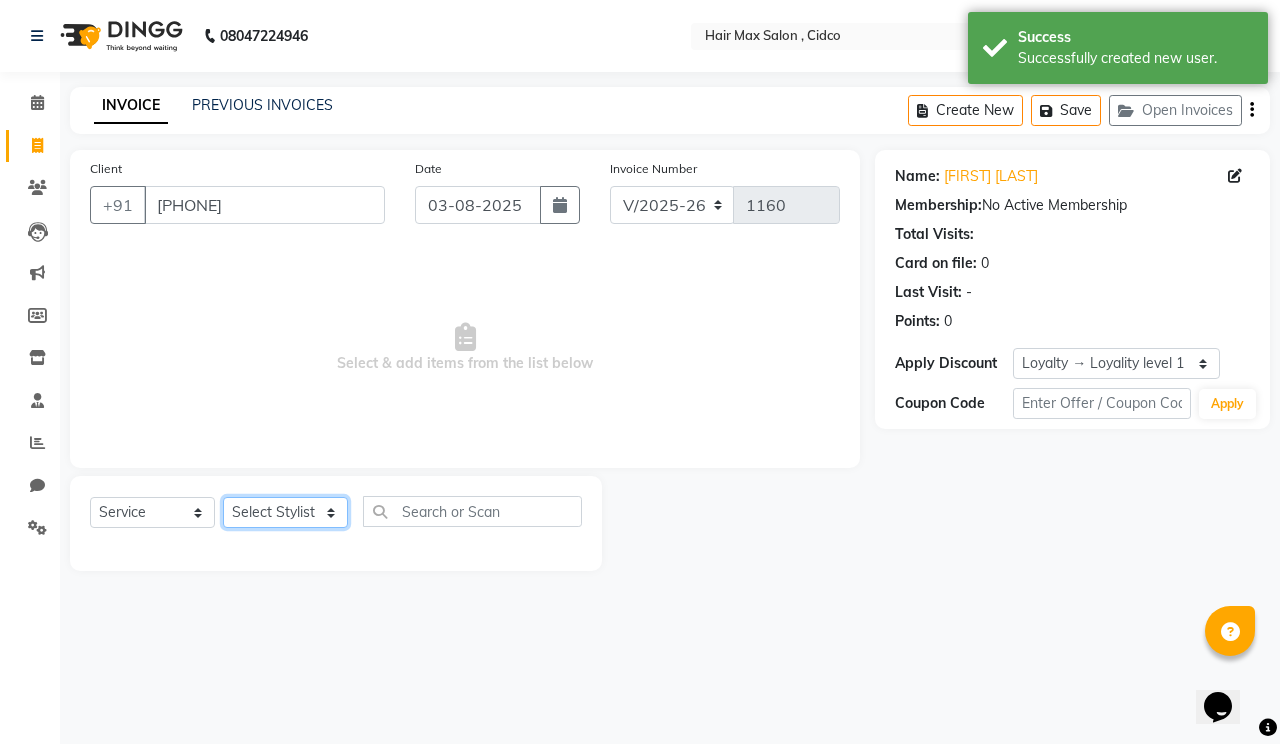 click on "Select Stylist [FIRST] [LAST] [FIRST] [LAST] [FIRST] [FIRST] [FIRST]" 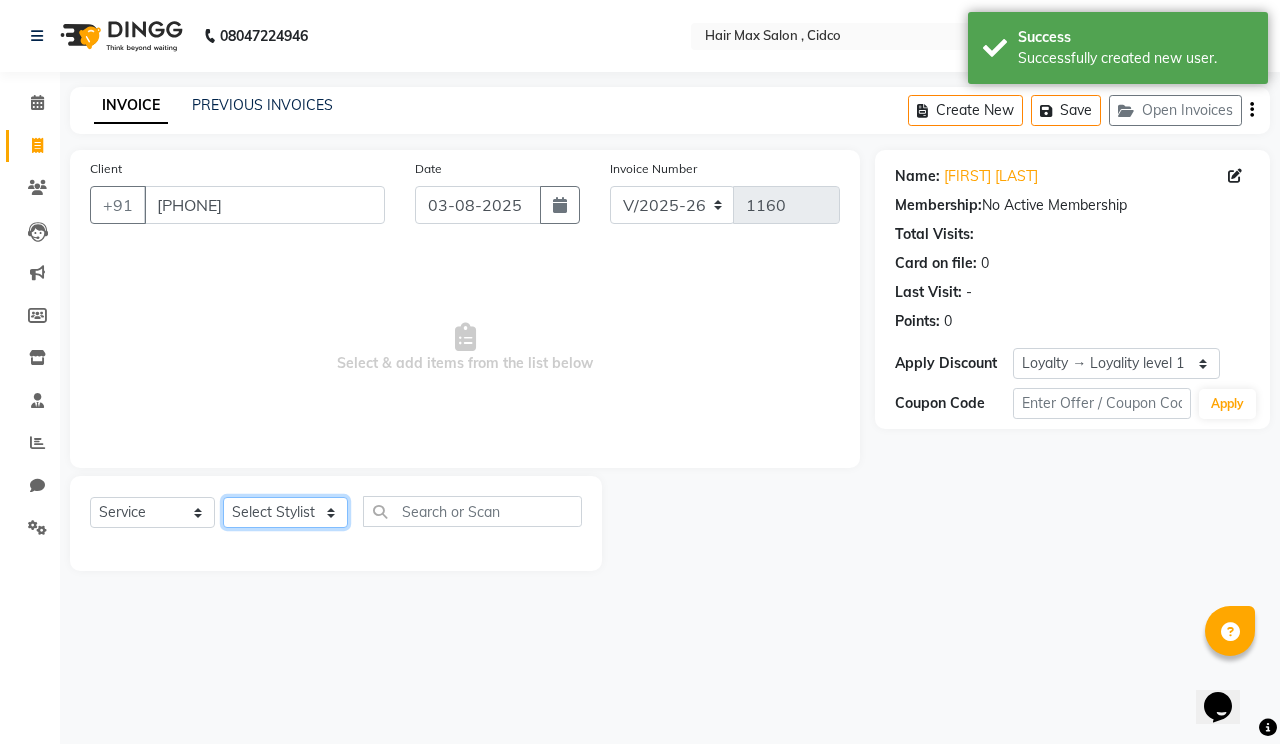 select on "69941" 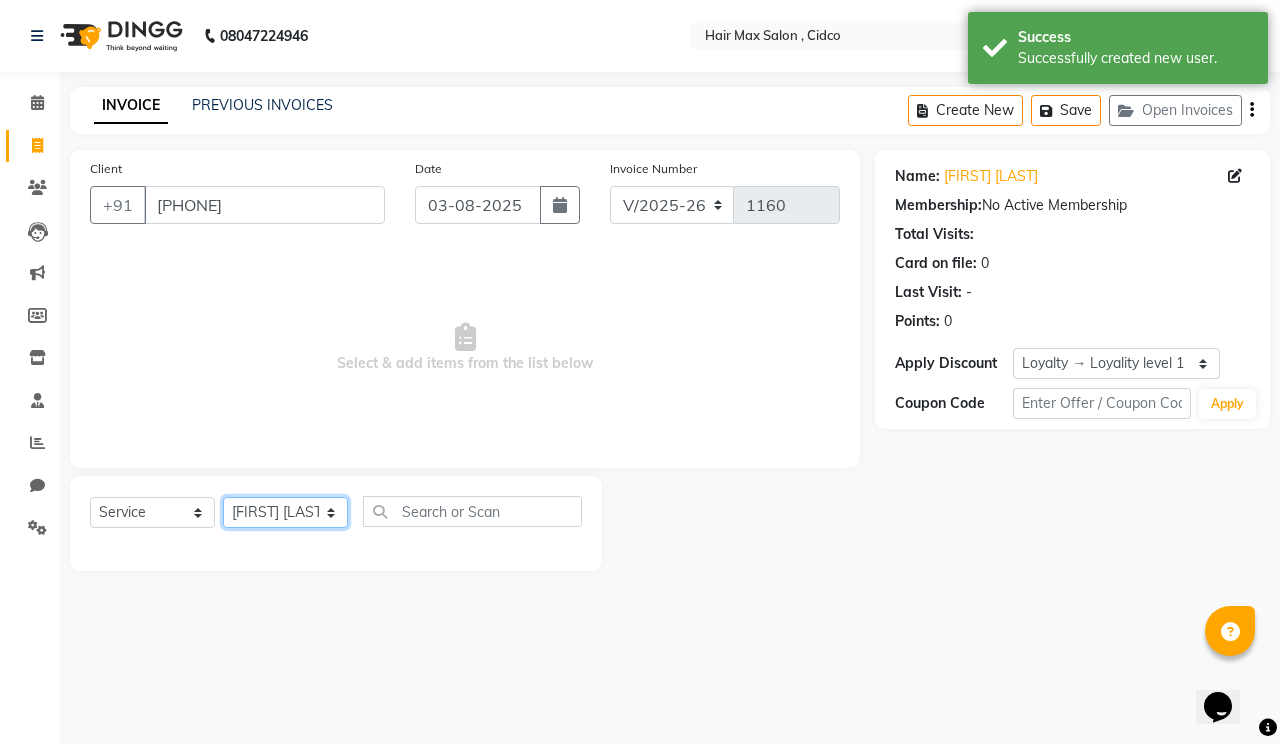 click on "Select Stylist [FIRST] [LAST] [FIRST] [LAST] [FIRST] [FIRST] [FIRST]" 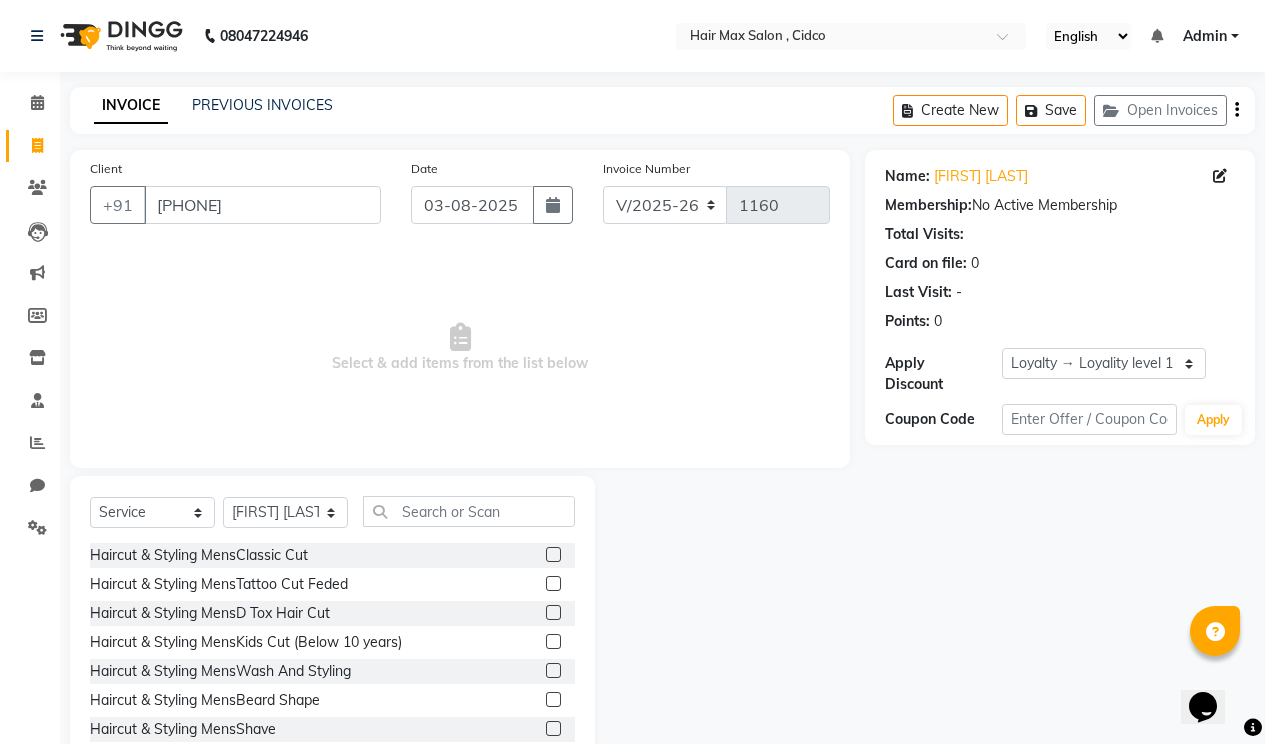 click 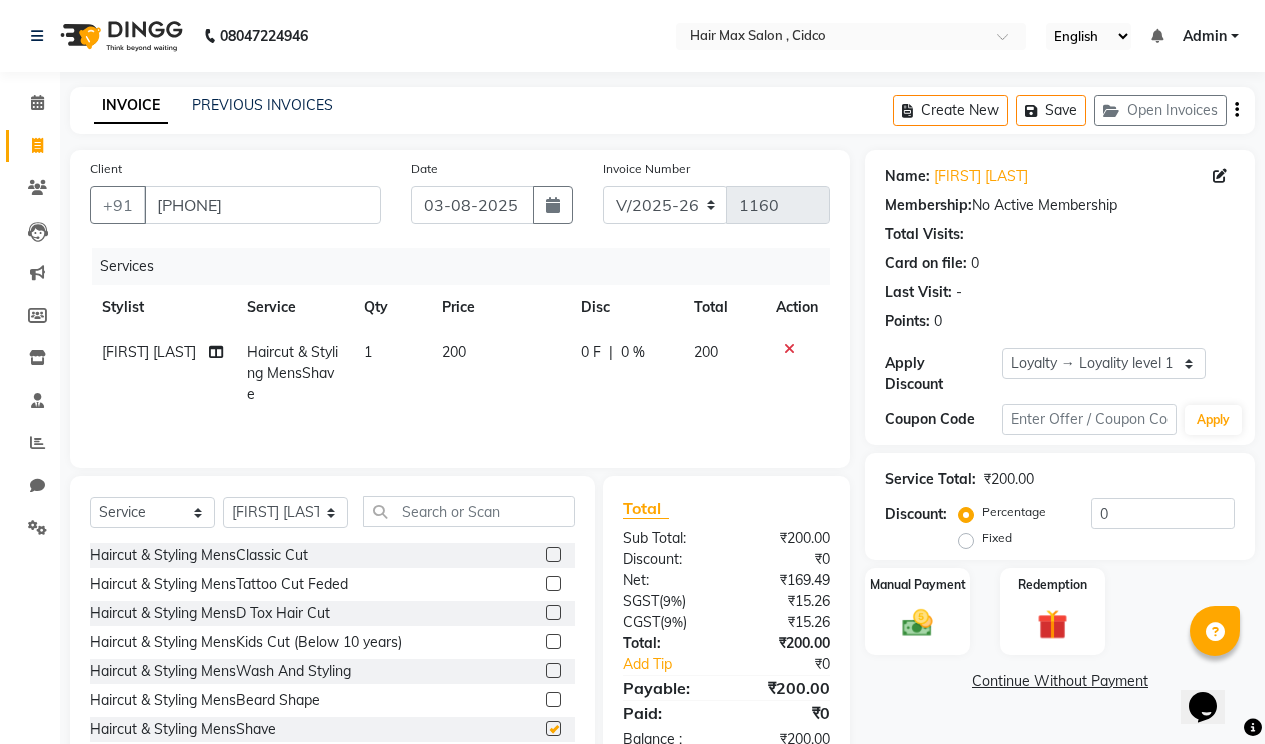 checkbox on "false" 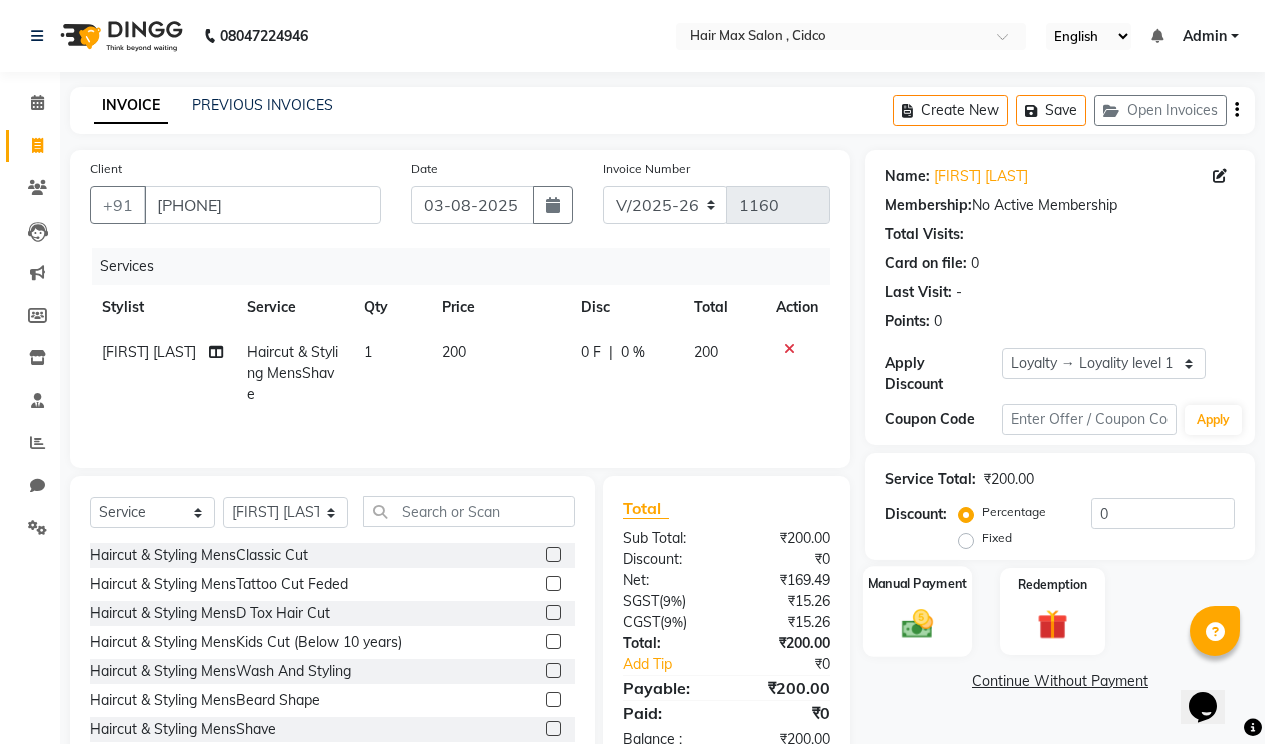 click 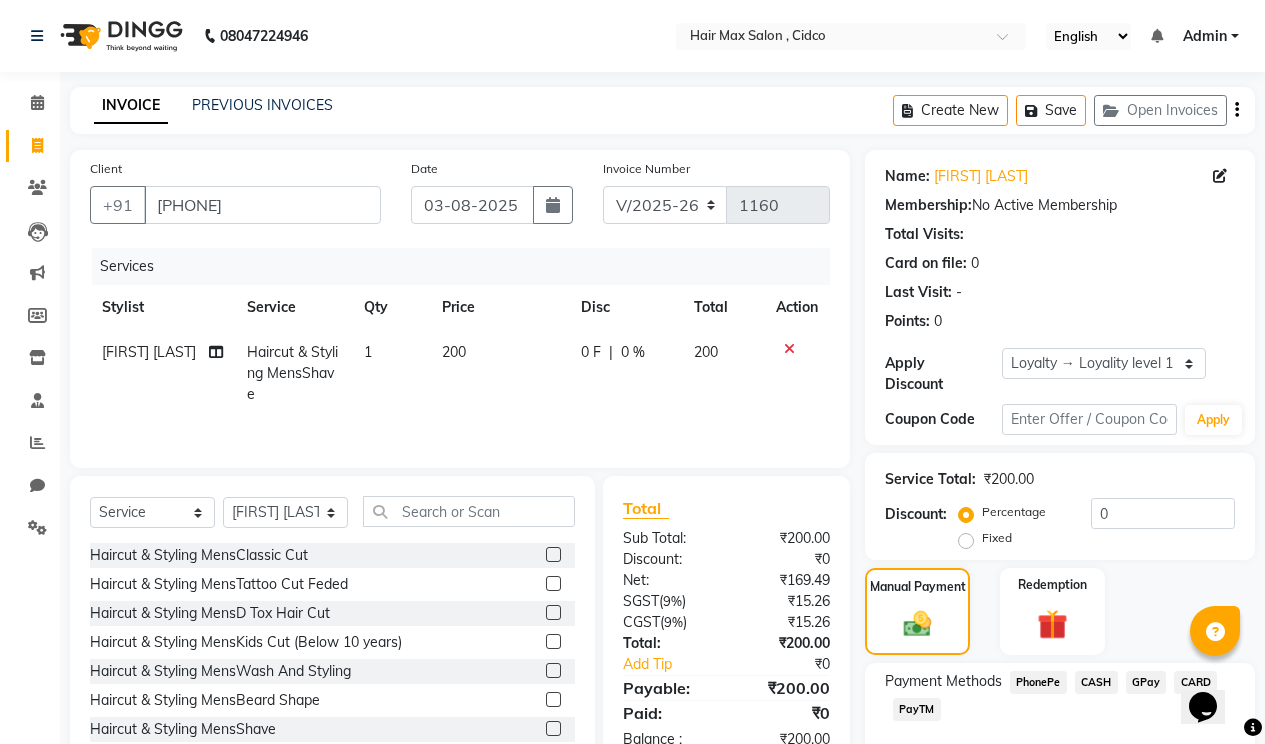 click on "CASH" 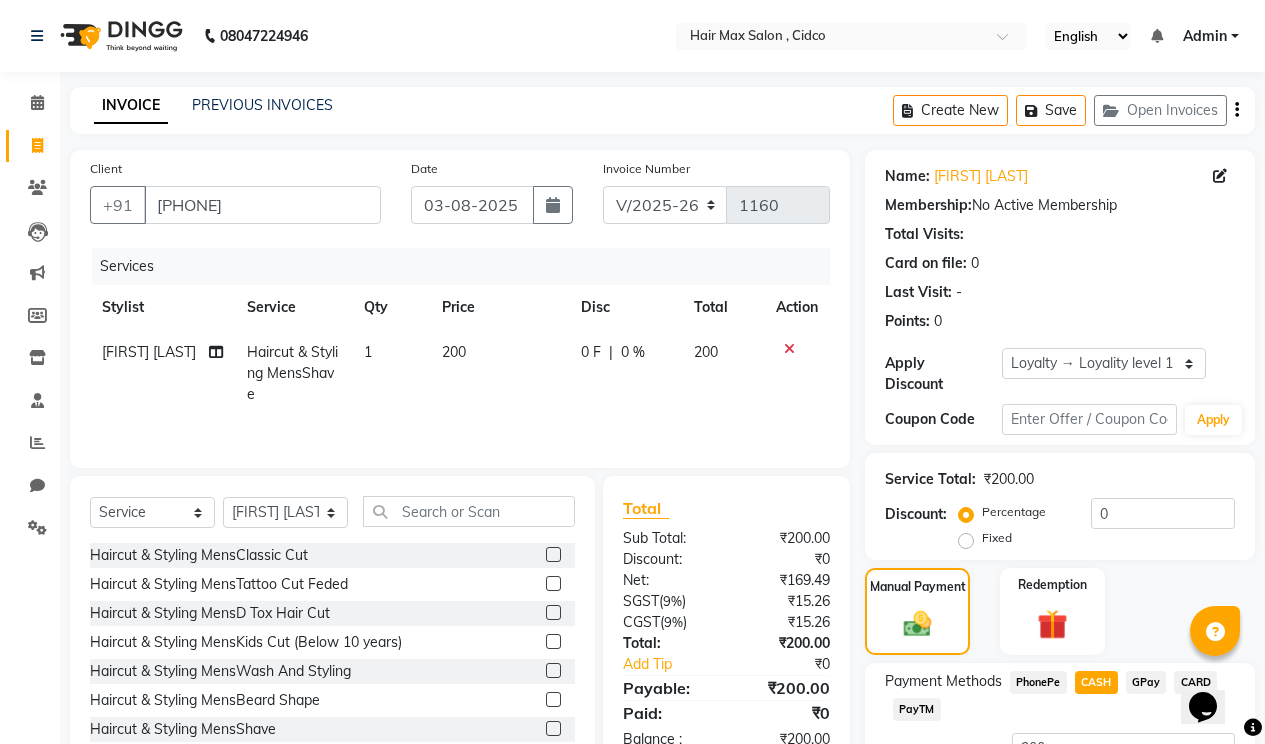 scroll, scrollTop: 150, scrollLeft: 0, axis: vertical 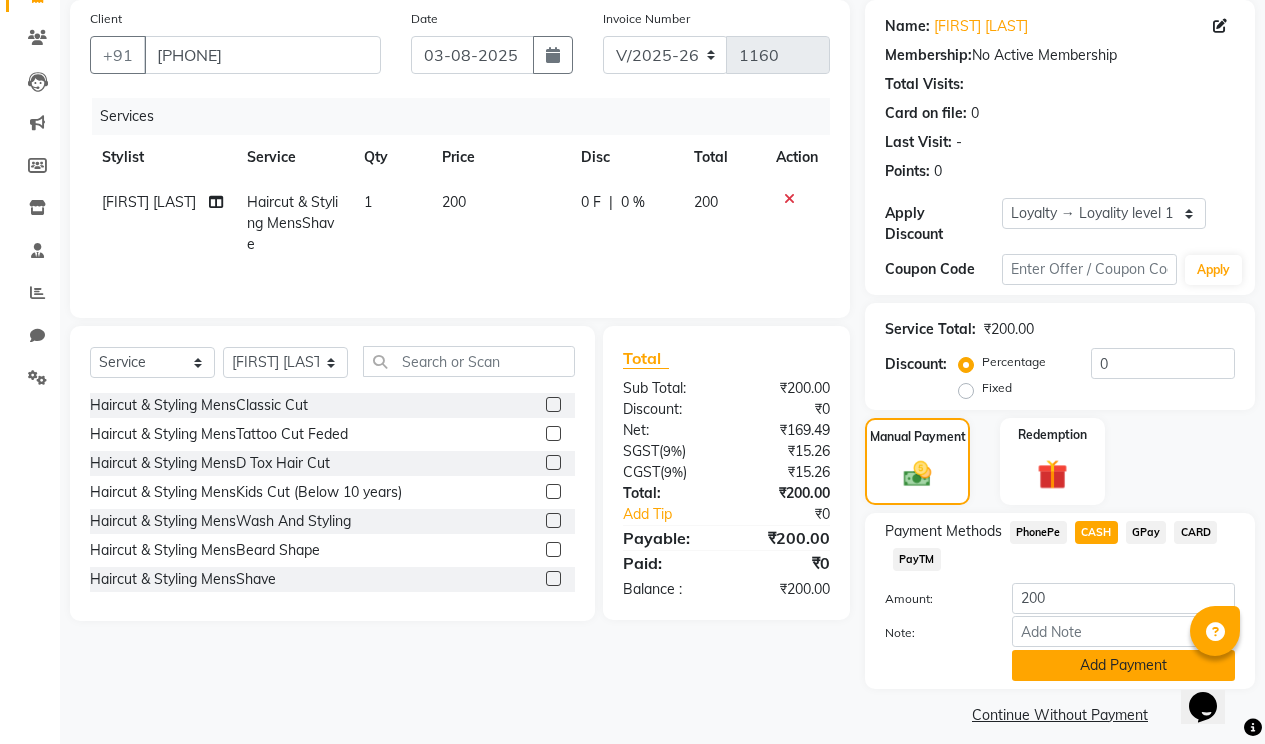 click on "Add Payment" 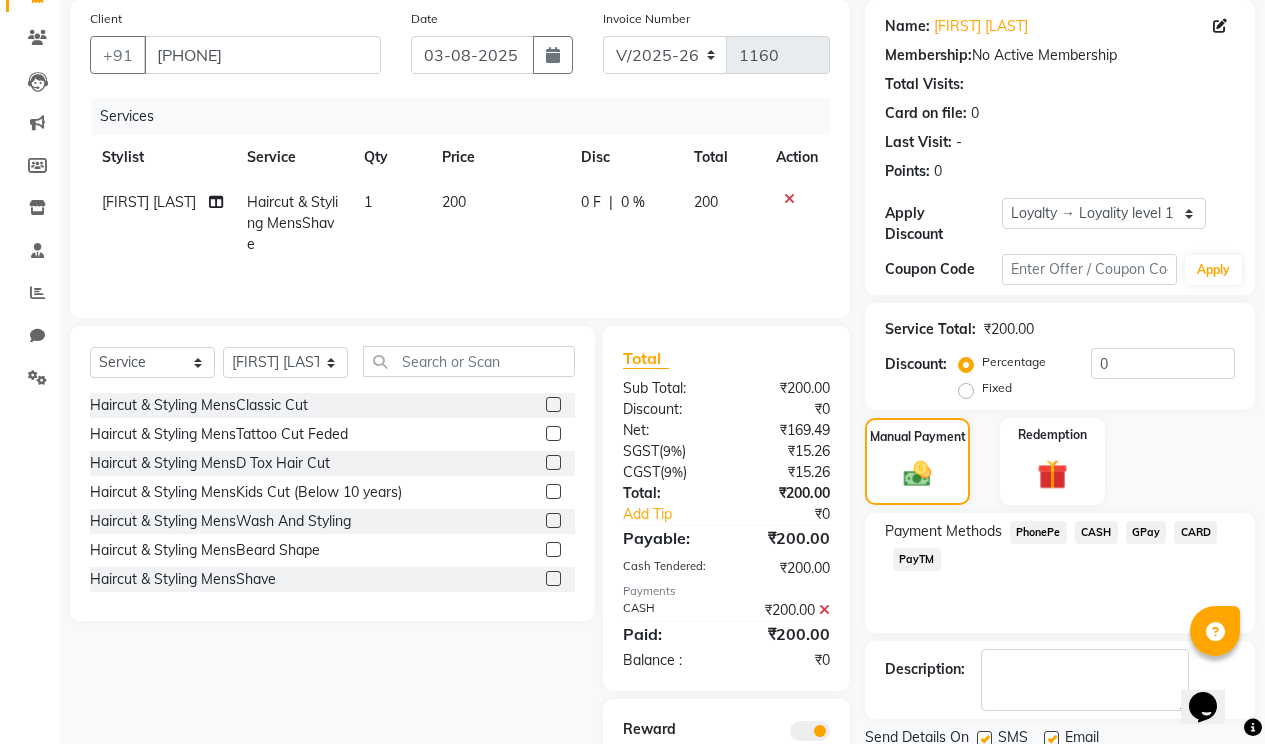 scroll, scrollTop: 267, scrollLeft: 0, axis: vertical 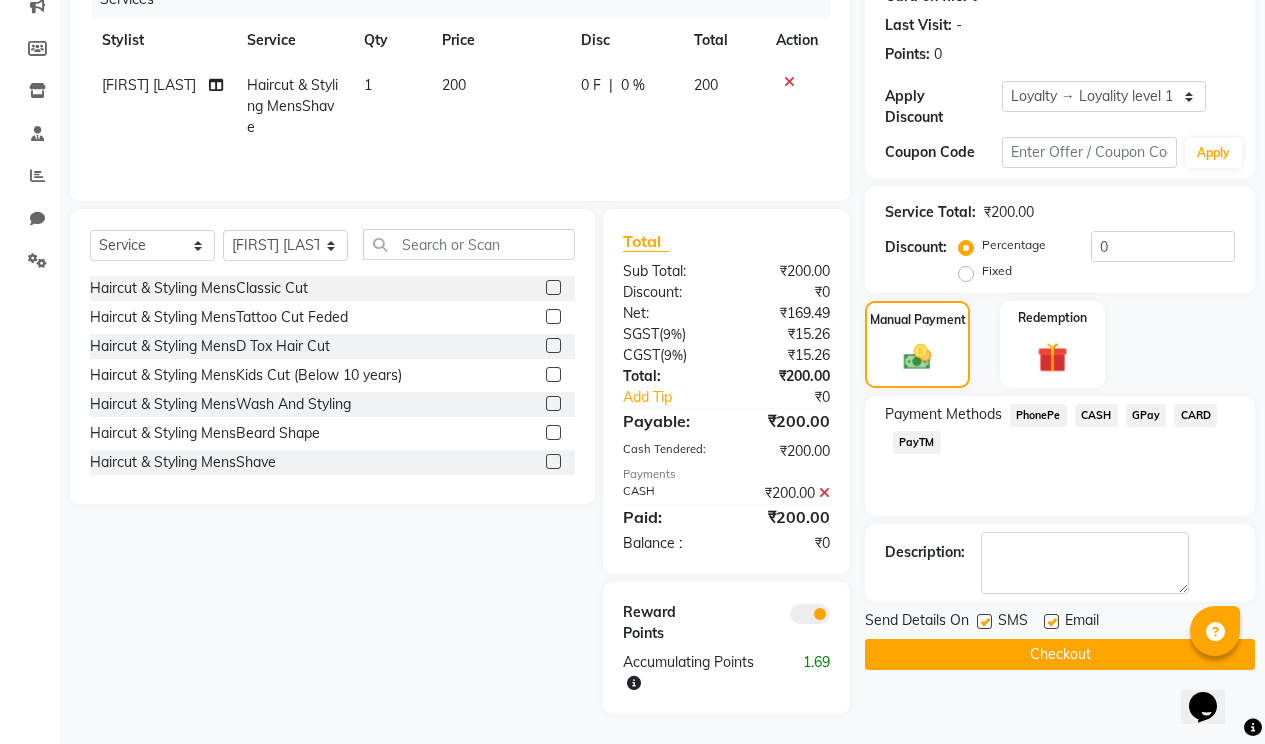 click on "SMS" 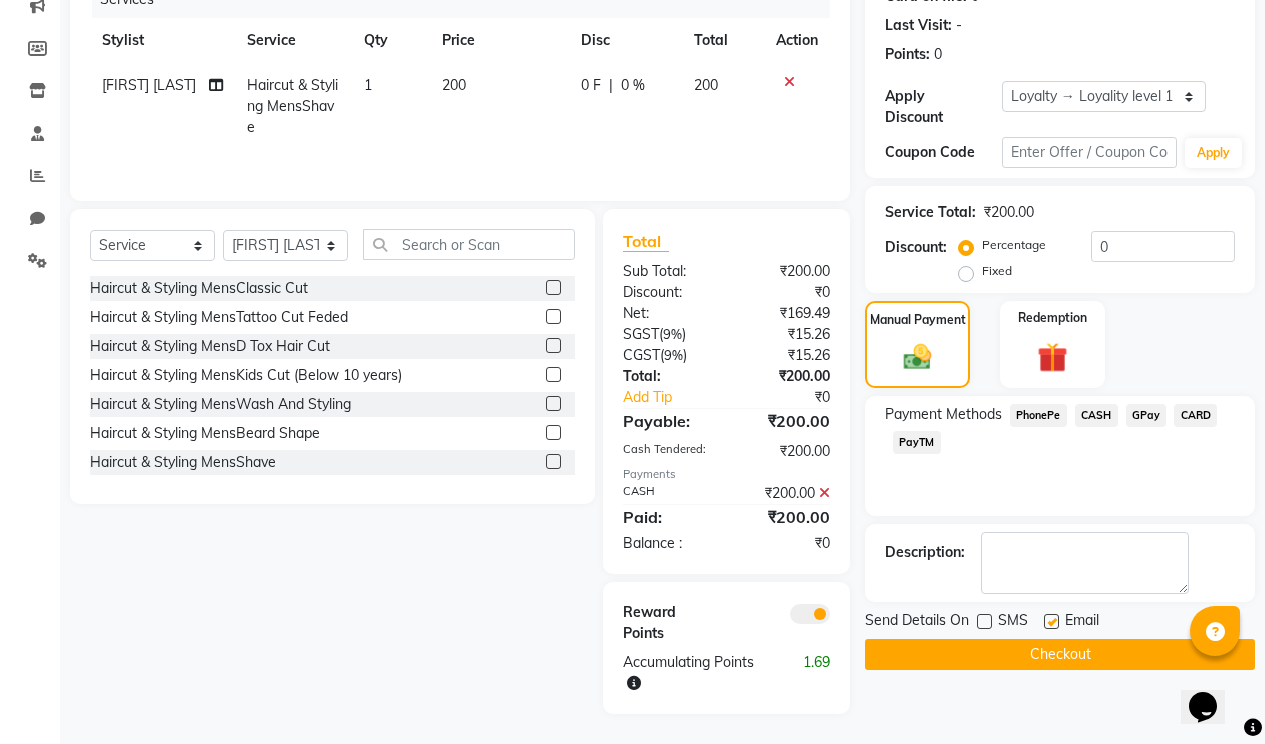 click 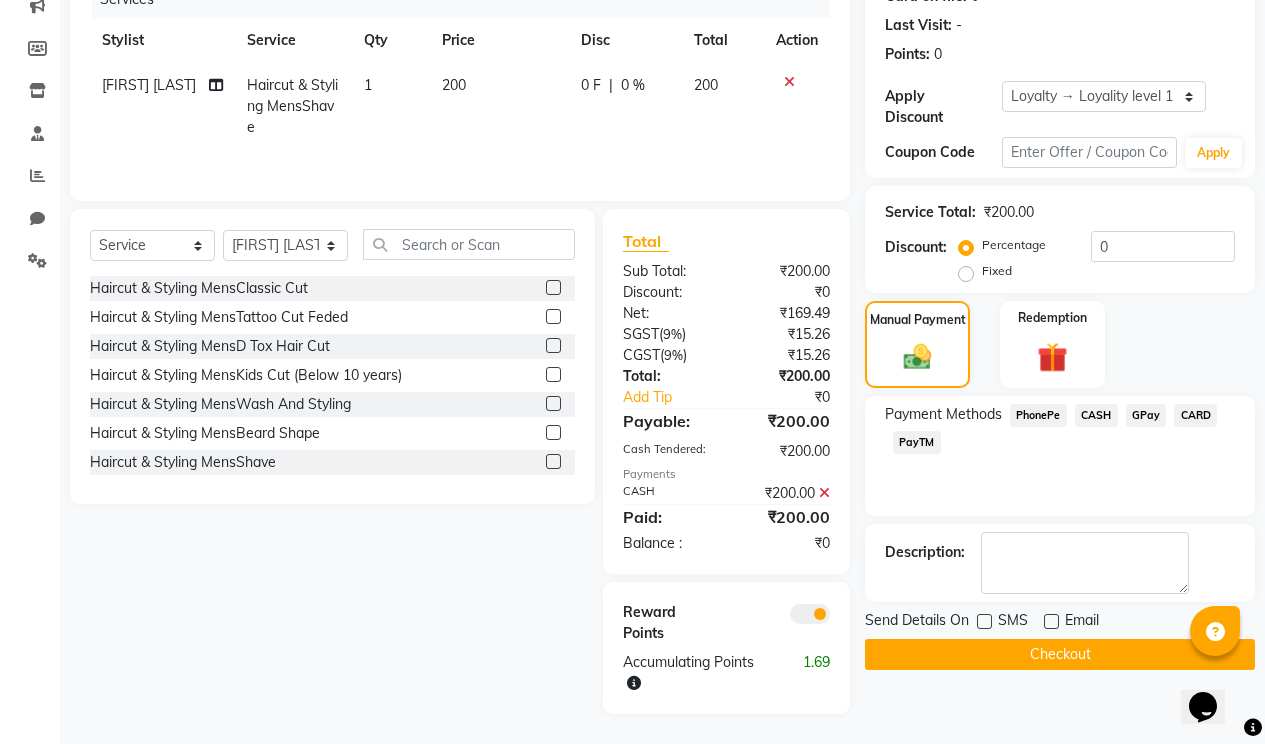 click on "Checkout" 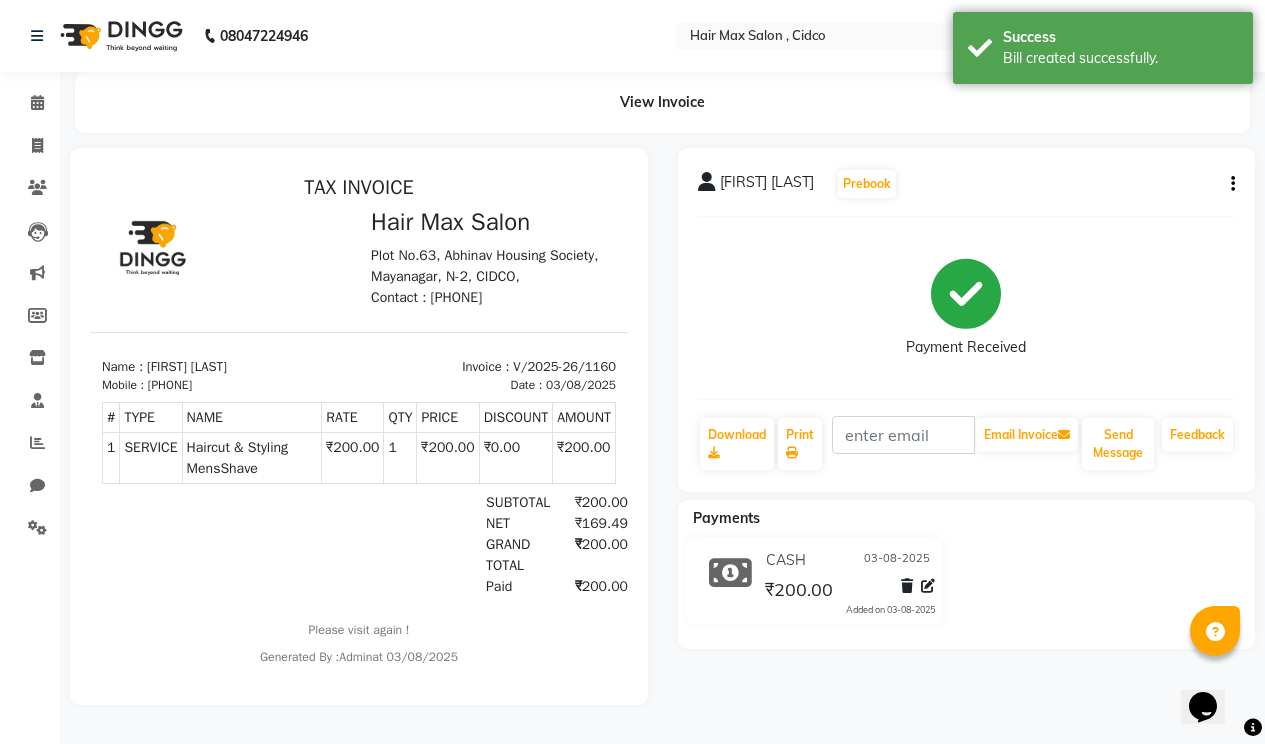 scroll, scrollTop: 0, scrollLeft: 0, axis: both 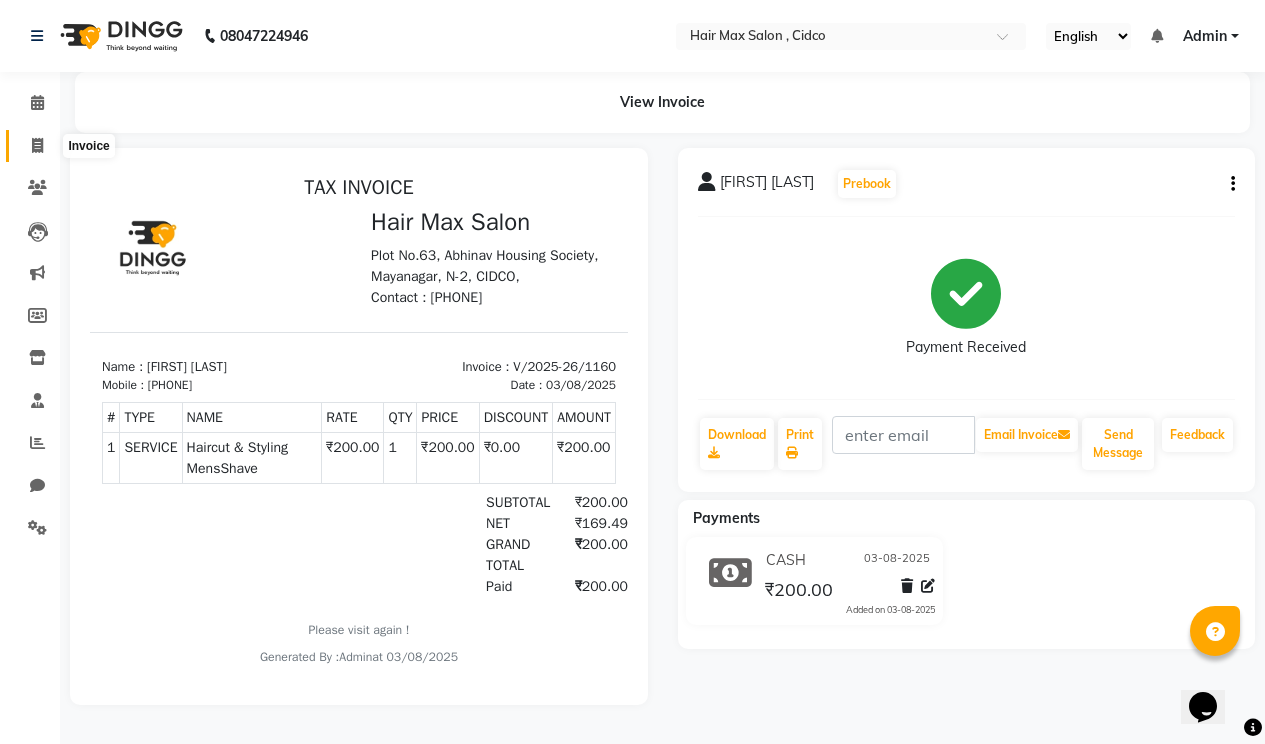 click 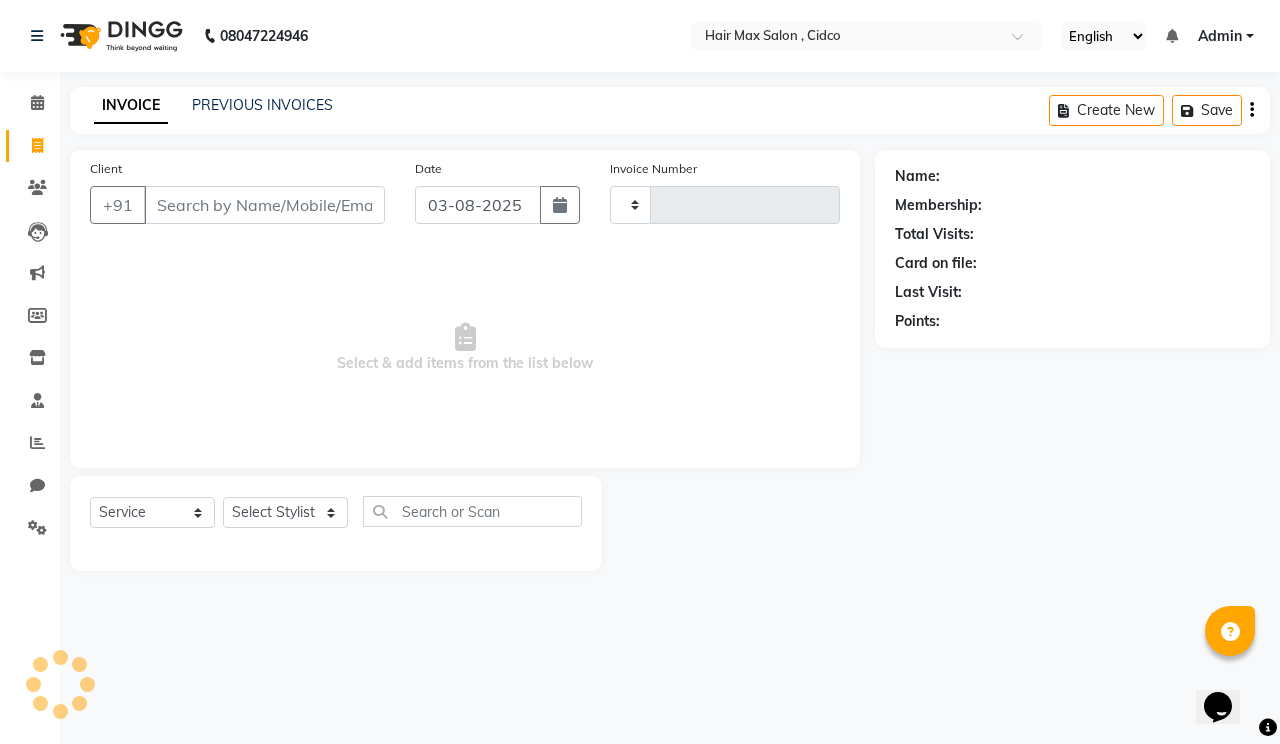 type on "1161" 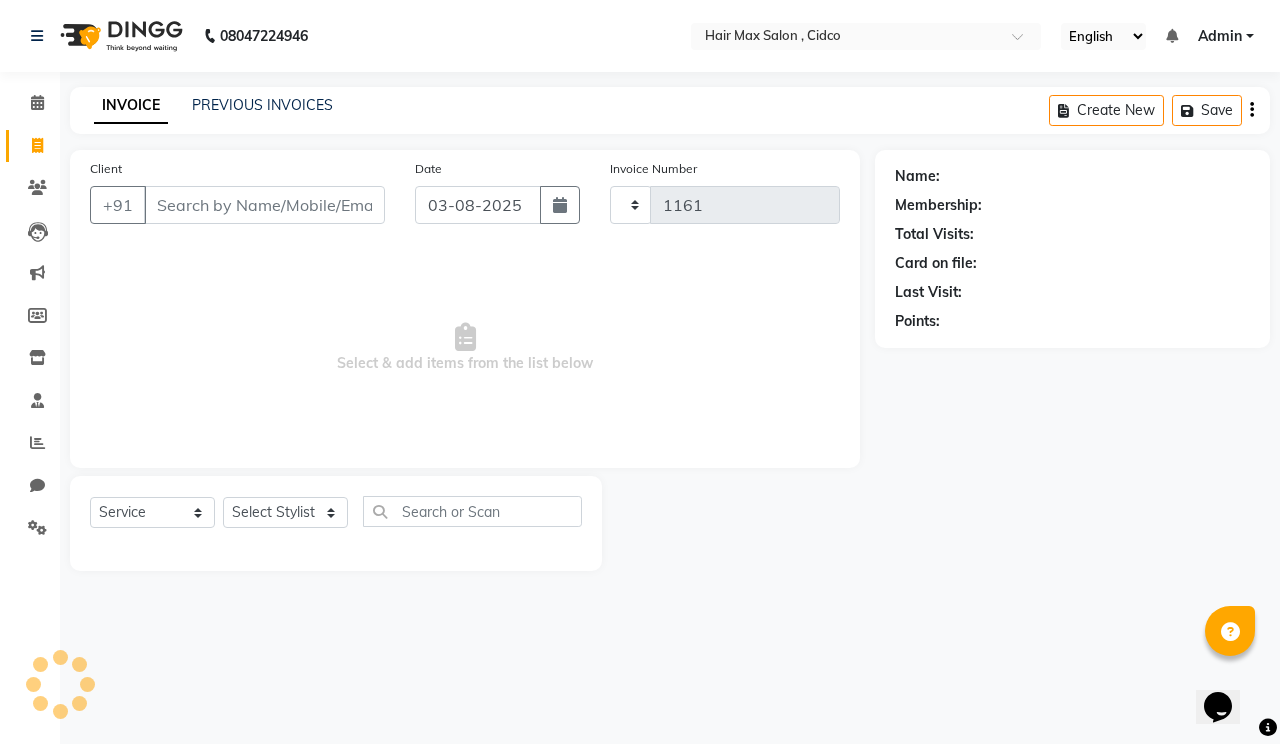 select on "7580" 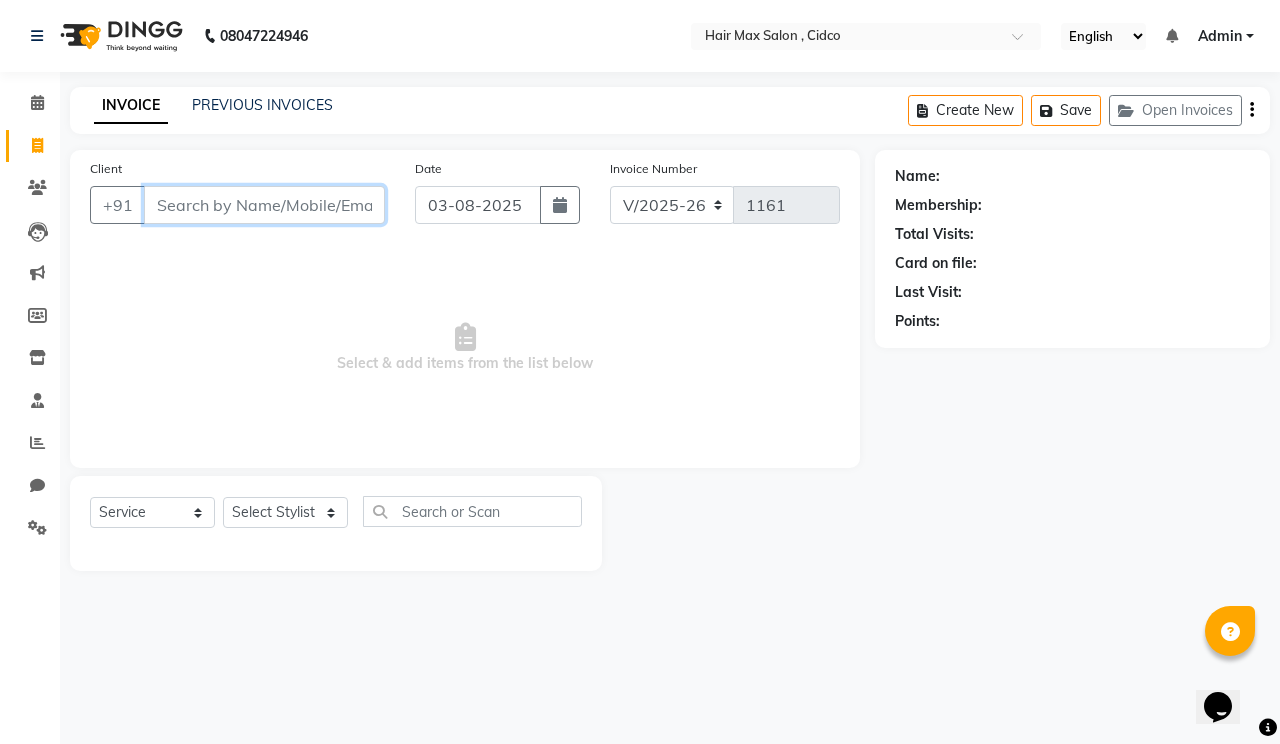 click on "Client" at bounding box center [264, 205] 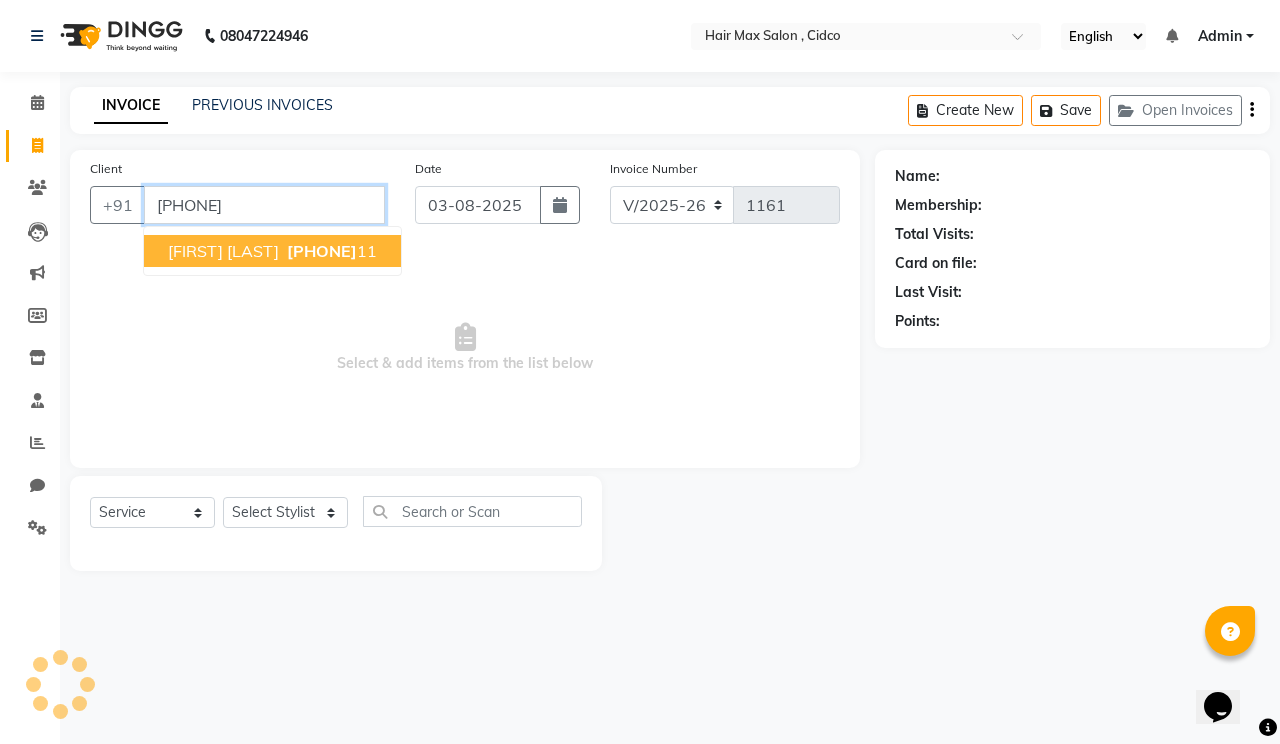 type on "[PHONE]" 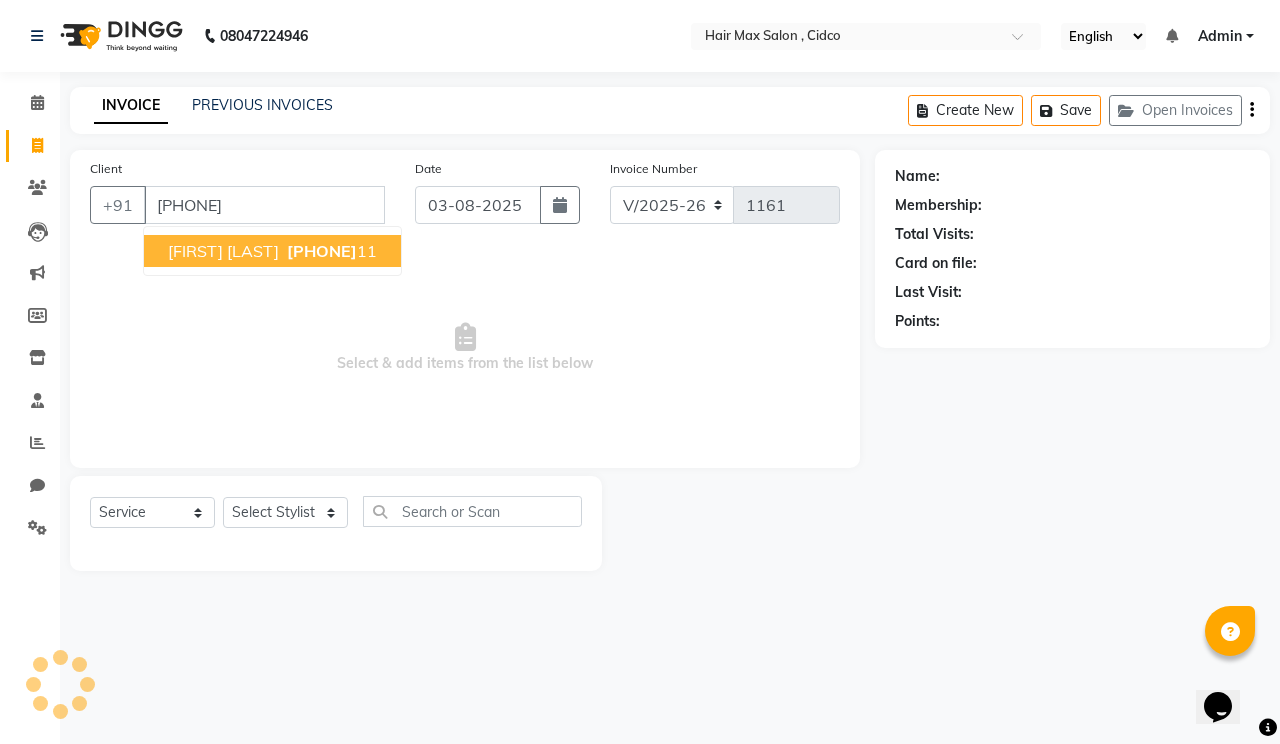 select on "1: Object" 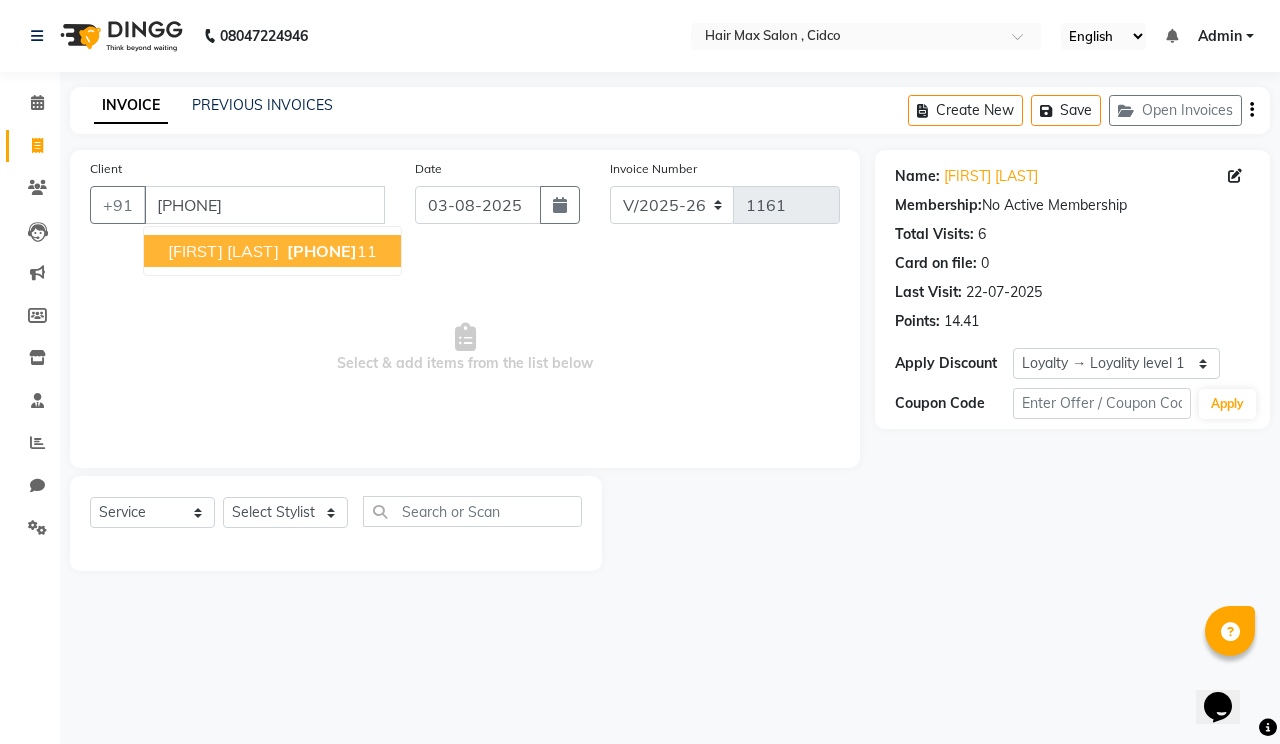 click on "[FIRST] [LAST]" at bounding box center [223, 251] 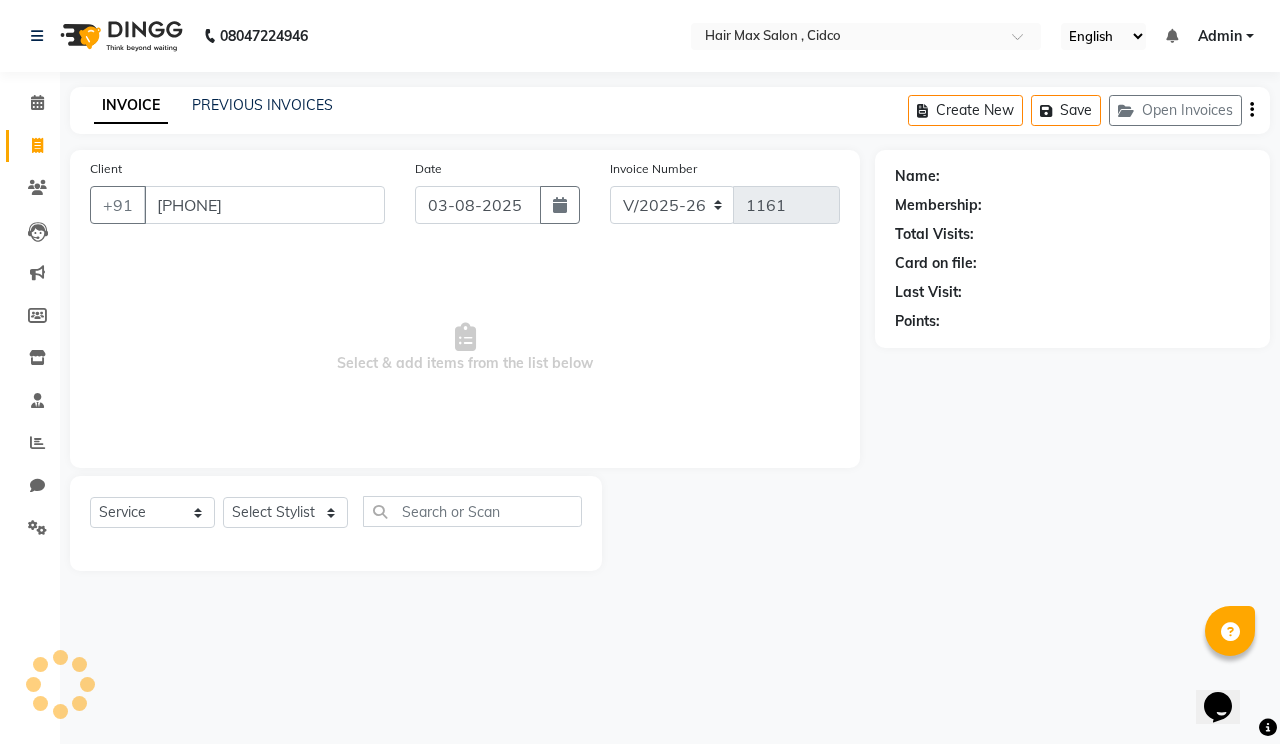 select on "1: Object" 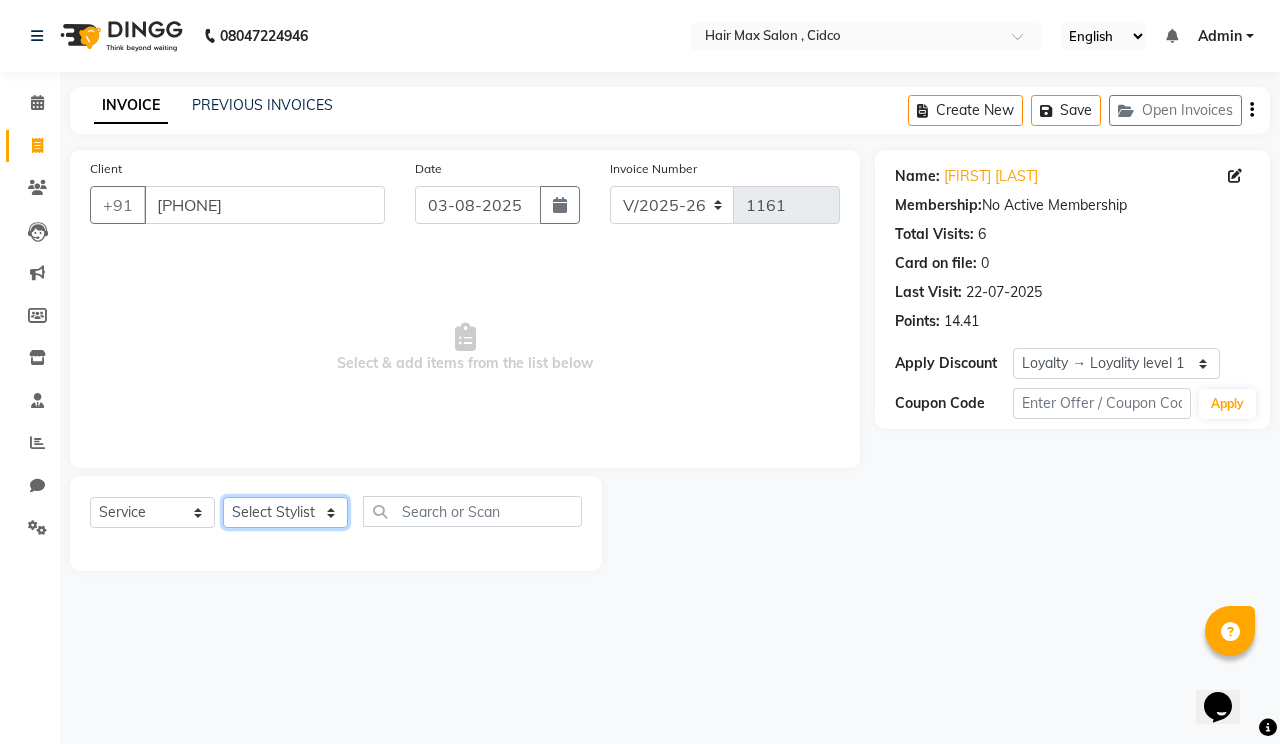 click on "Select Stylist [FIRST] [LAST] [FIRST] [LAST] [FIRST] [FIRST] [FIRST]" 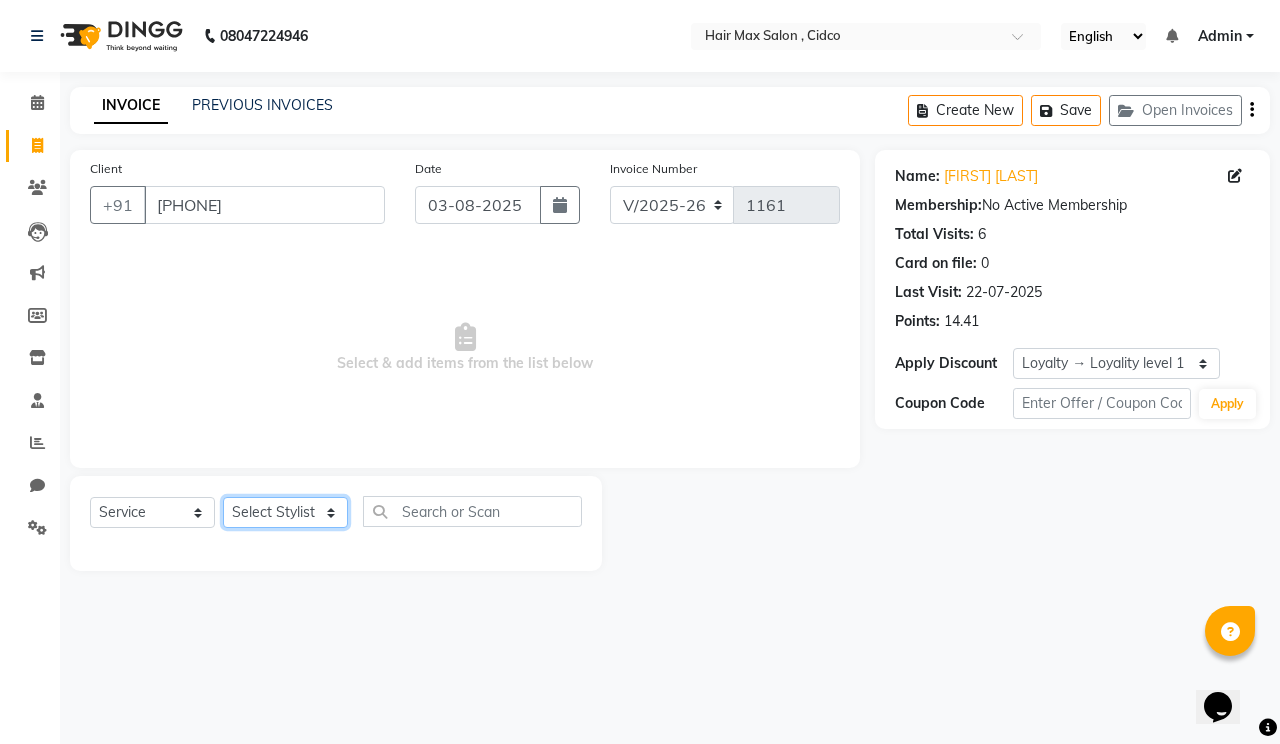 select on "[PHONE]" 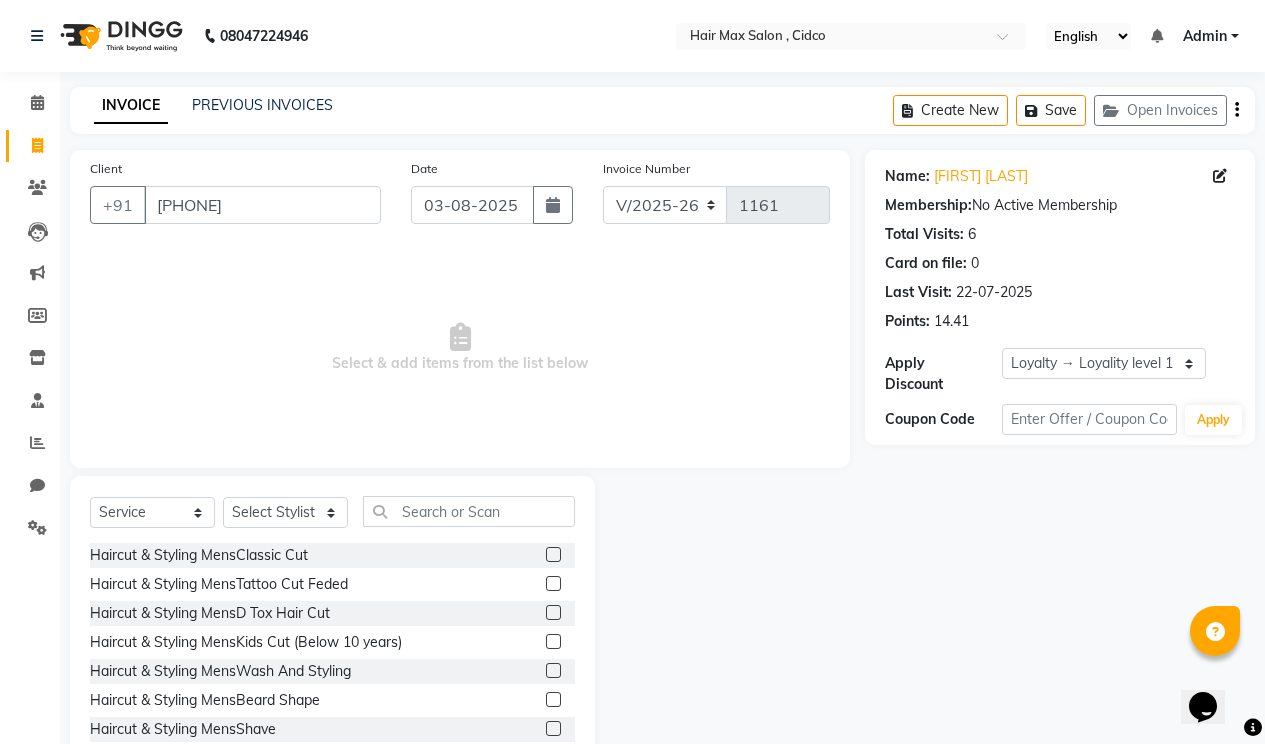 click 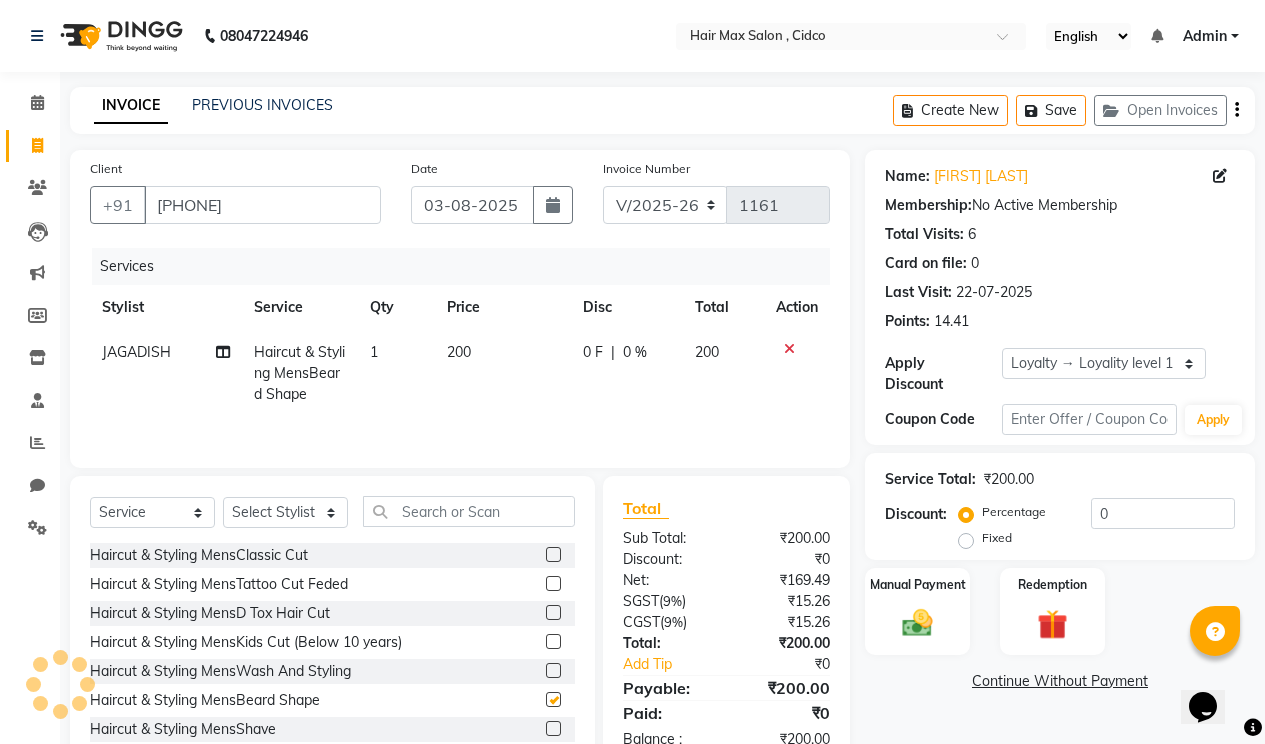 checkbox on "false" 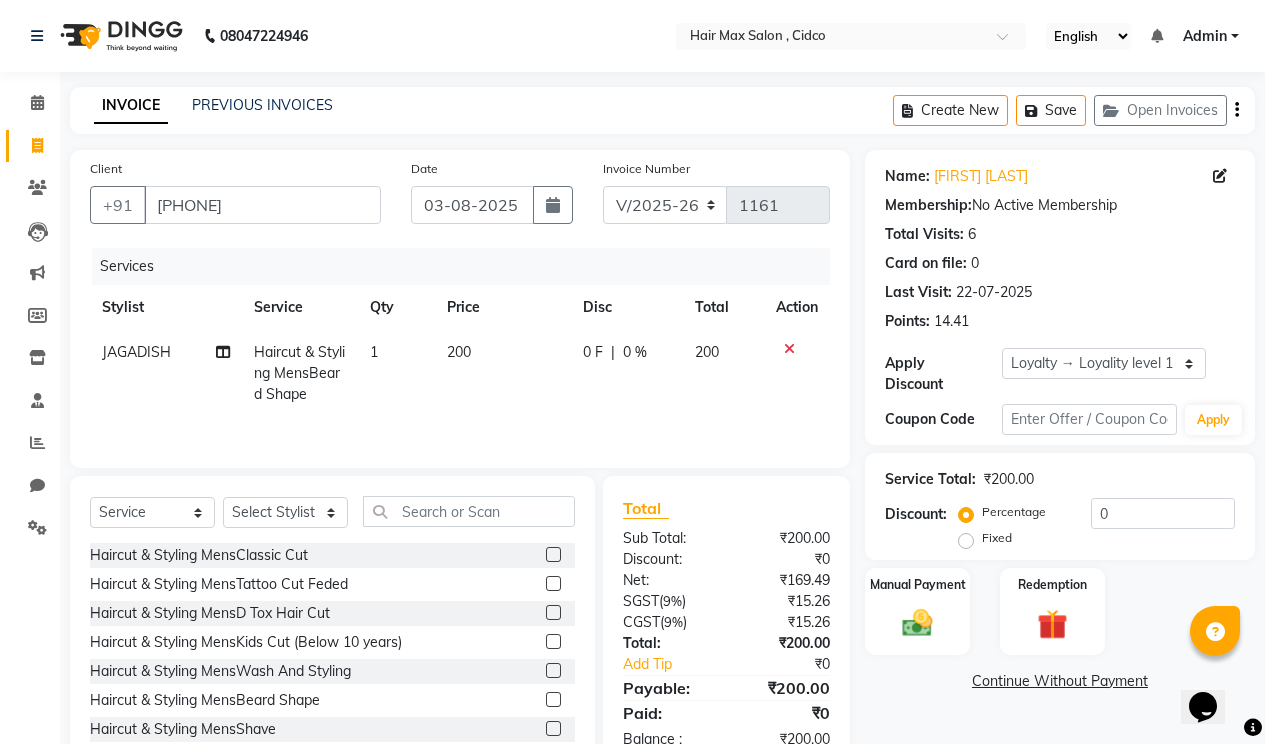drag, startPoint x: 457, startPoint y: 351, endPoint x: 474, endPoint y: 356, distance: 17.720045 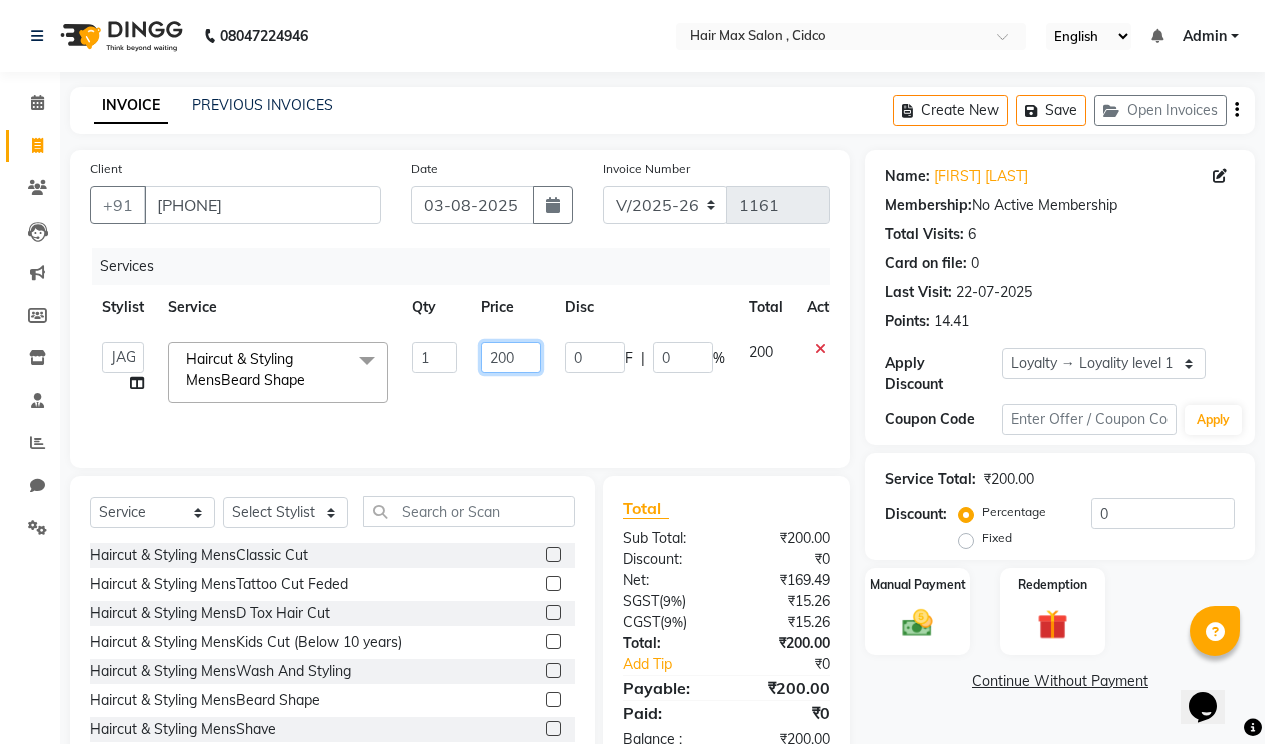 click on "200" 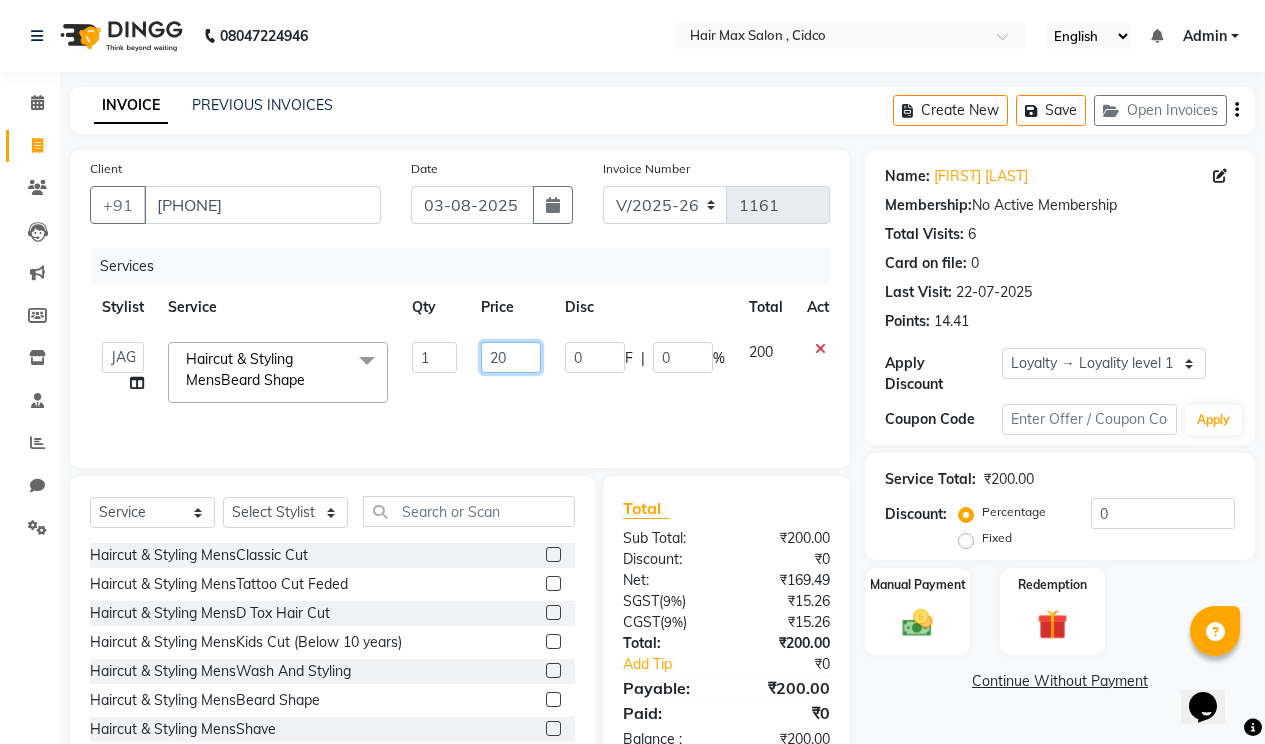 type on "2" 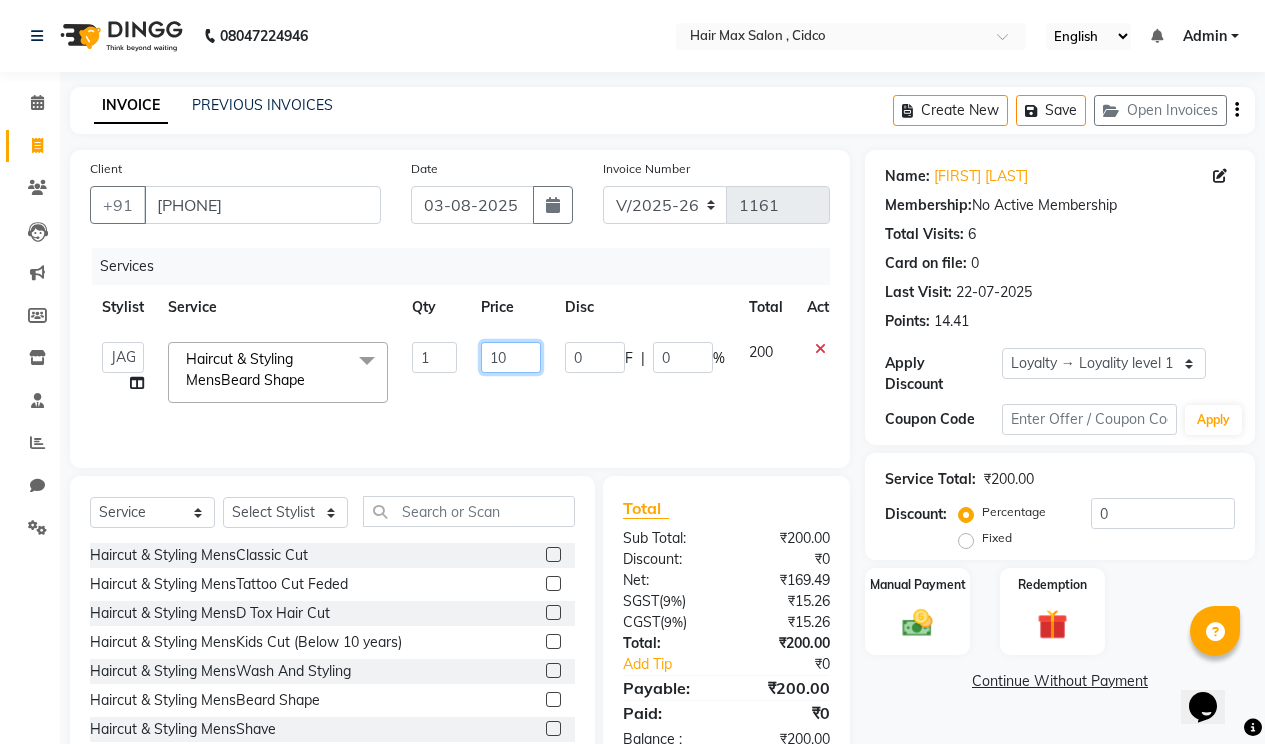 type on "100" 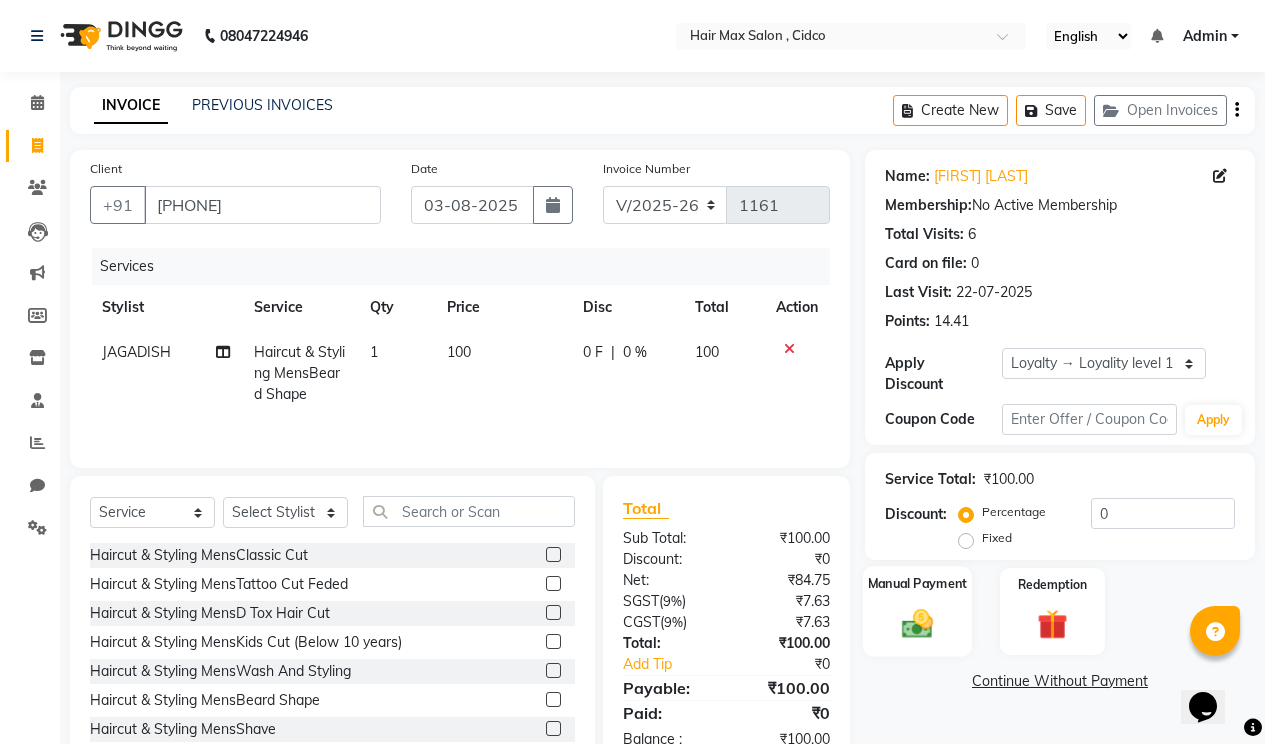 click on "Manual Payment" 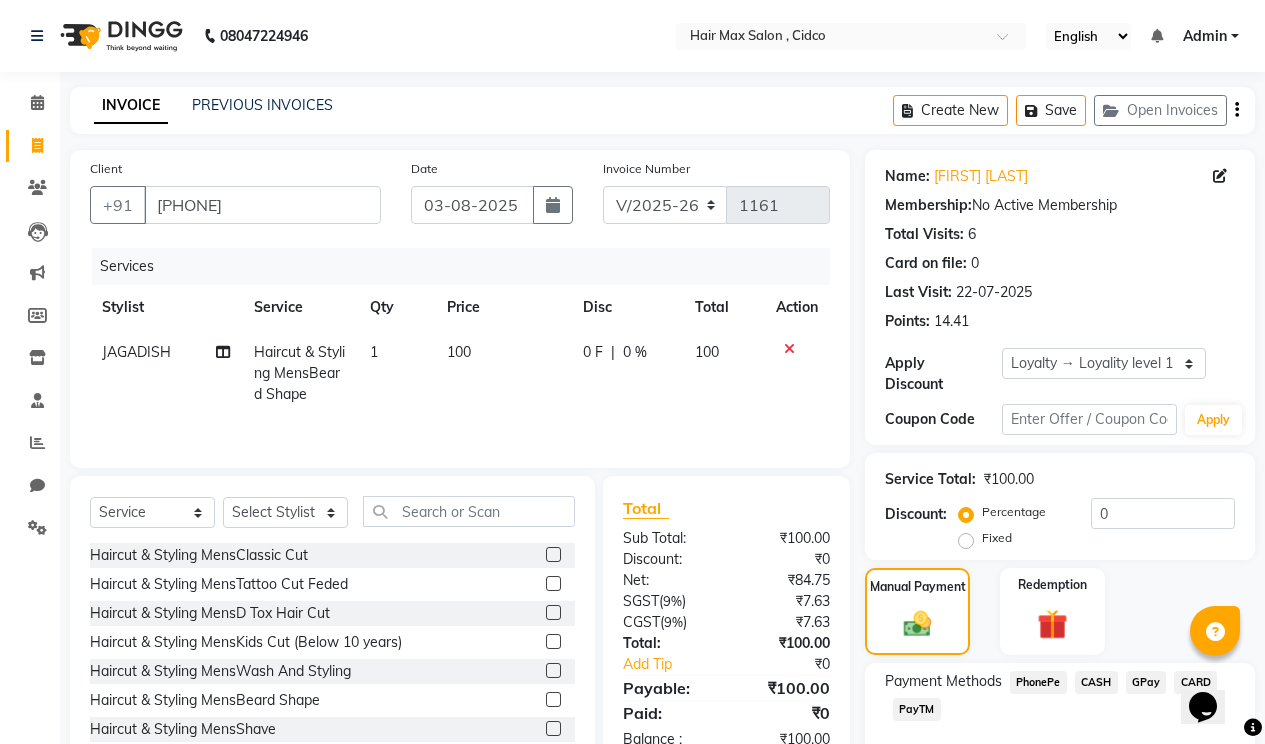 scroll, scrollTop: 94, scrollLeft: 0, axis: vertical 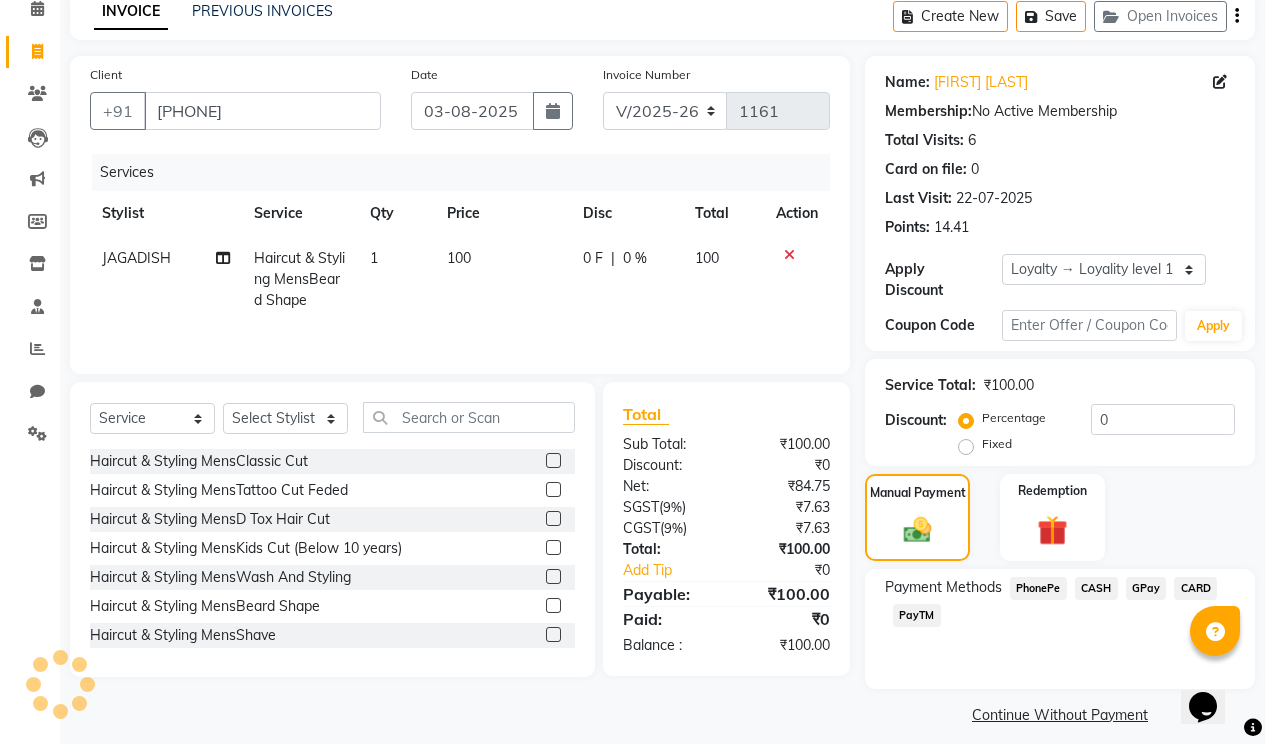 click on "CASH" 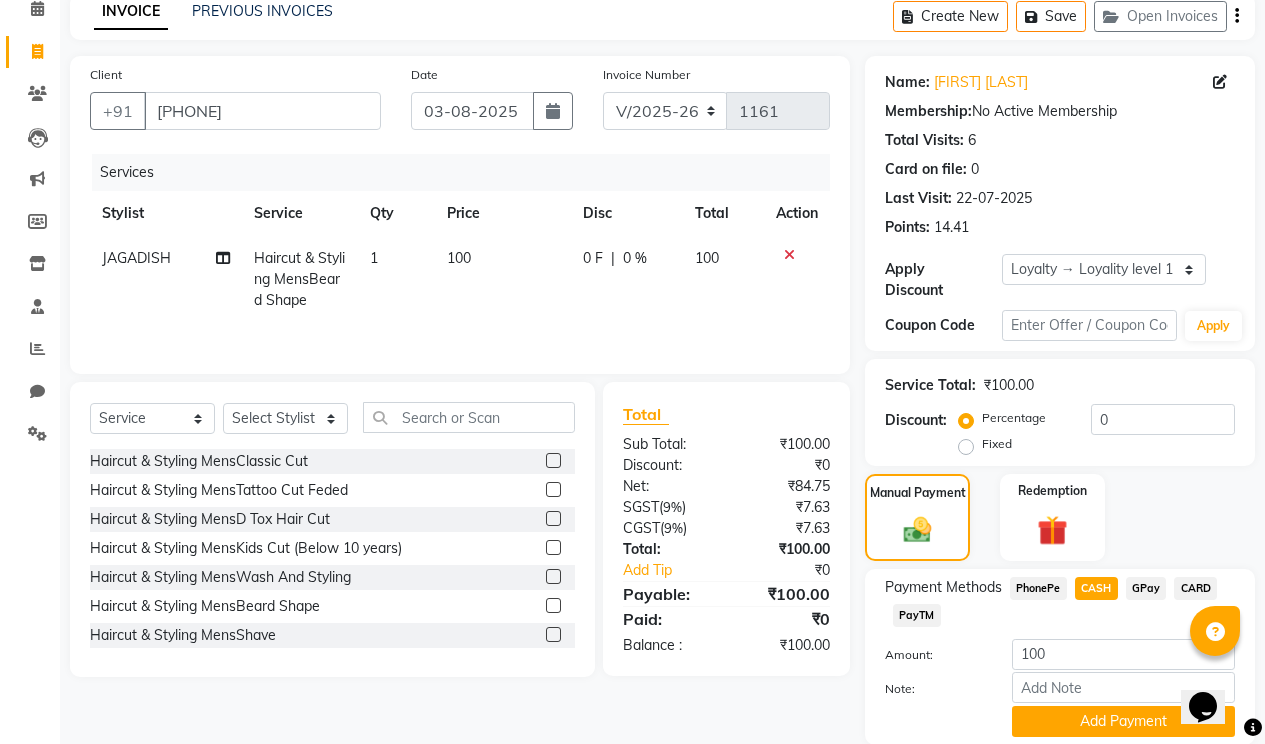 scroll, scrollTop: 150, scrollLeft: 0, axis: vertical 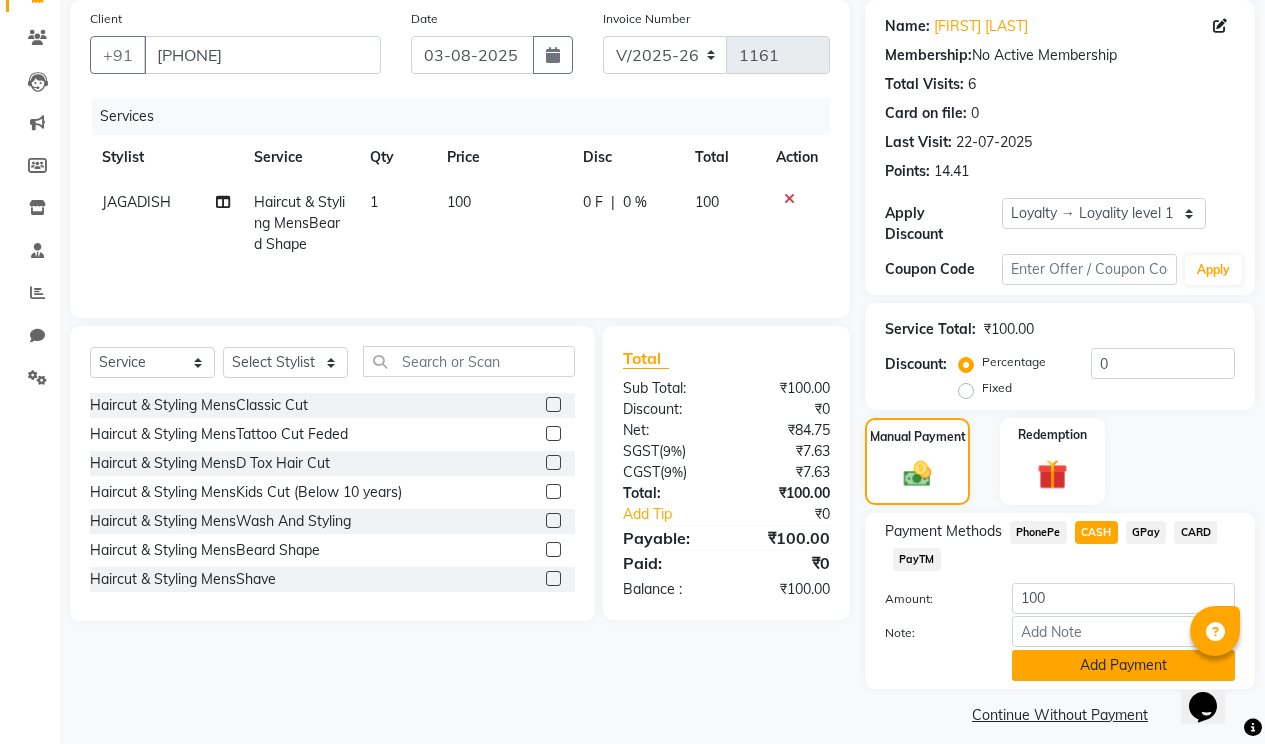 click on "Add Payment" 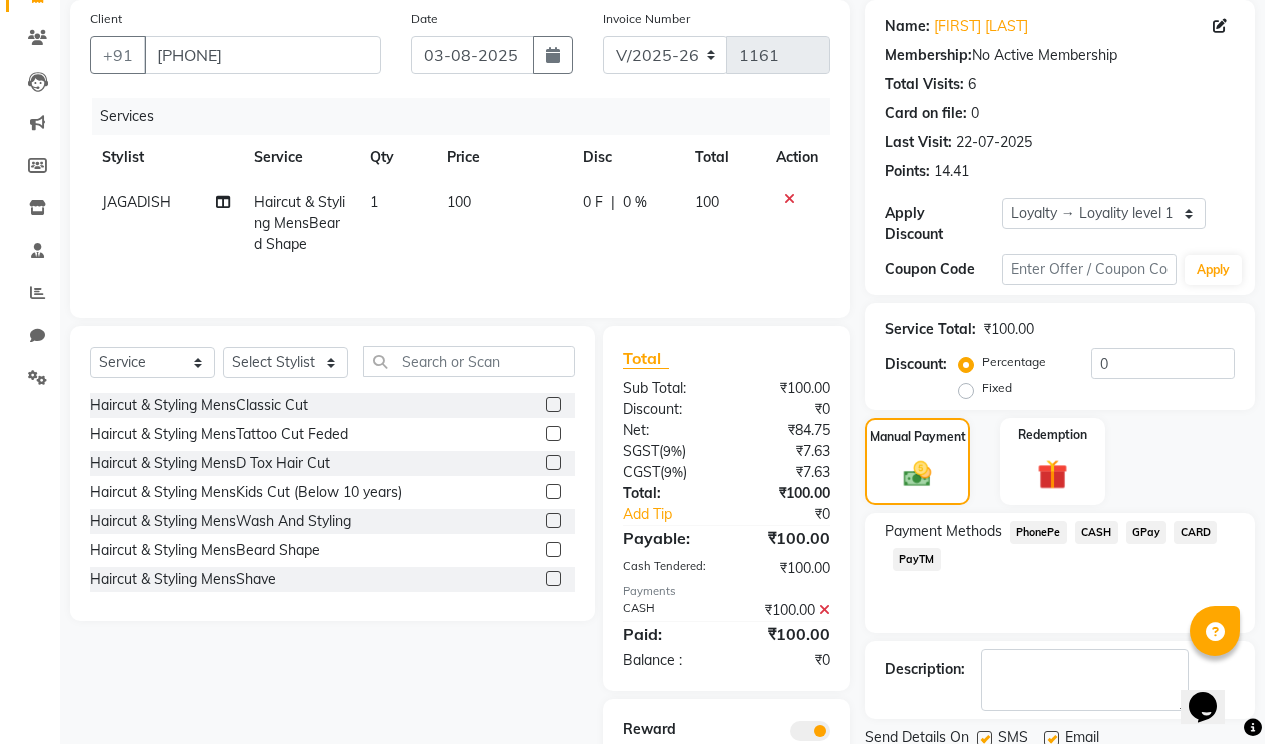 scroll, scrollTop: 267, scrollLeft: 0, axis: vertical 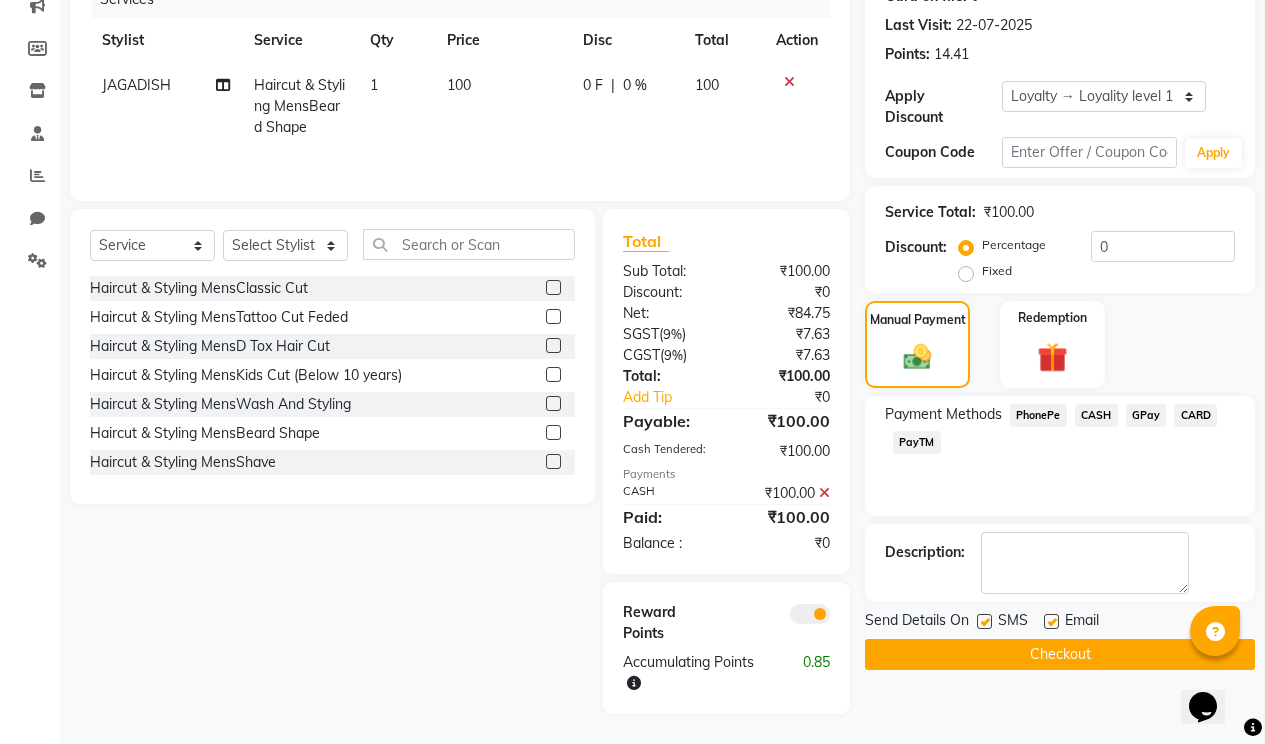 click 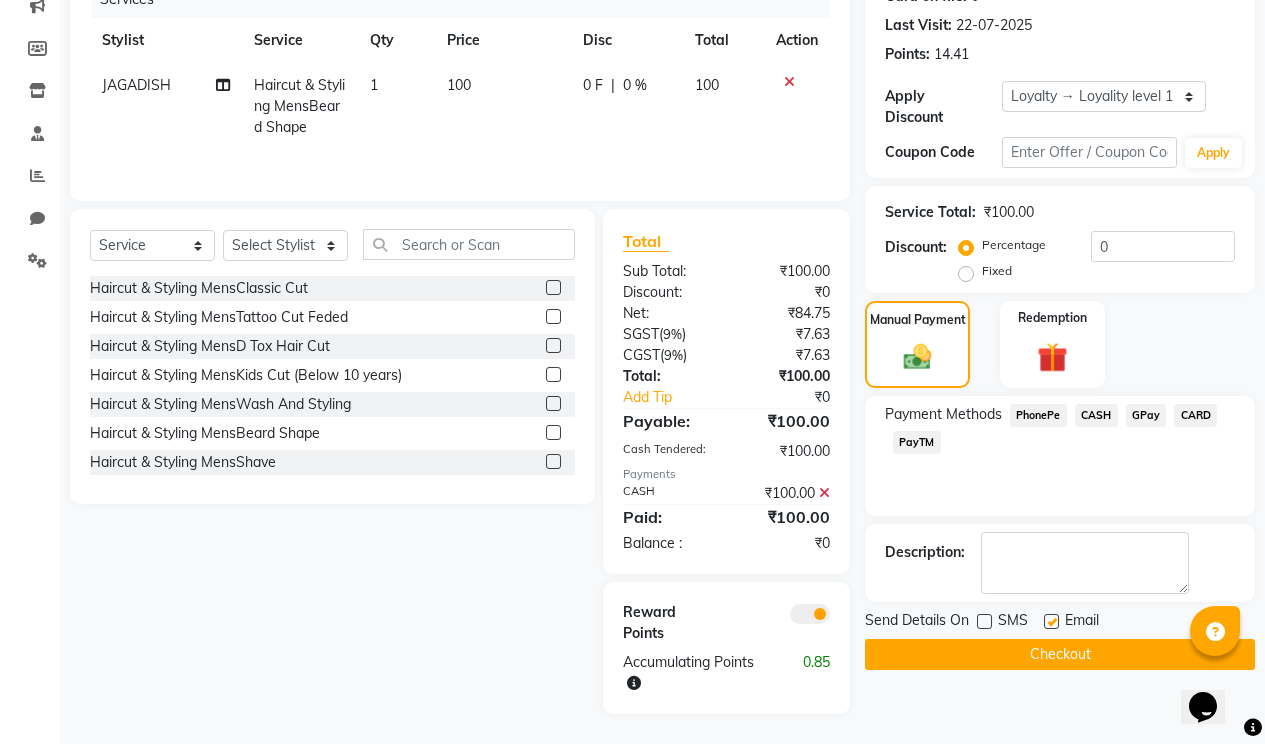 click 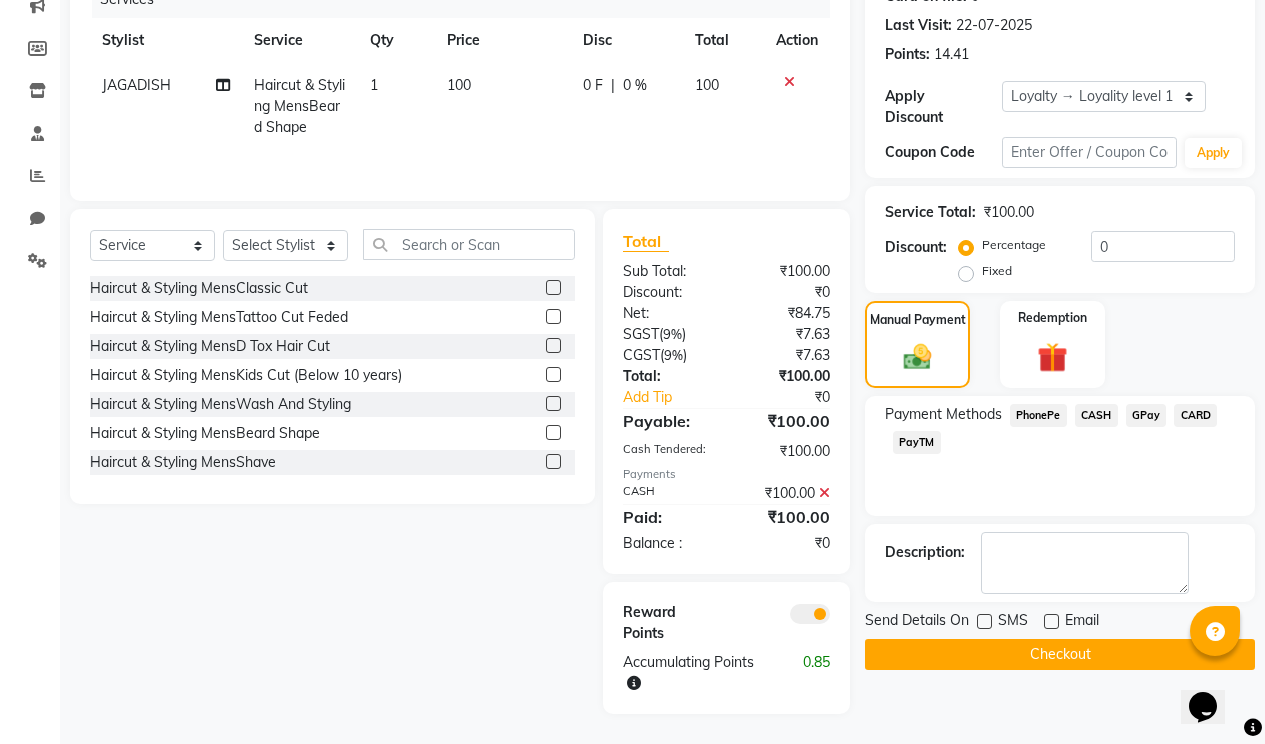 click on "Checkout" 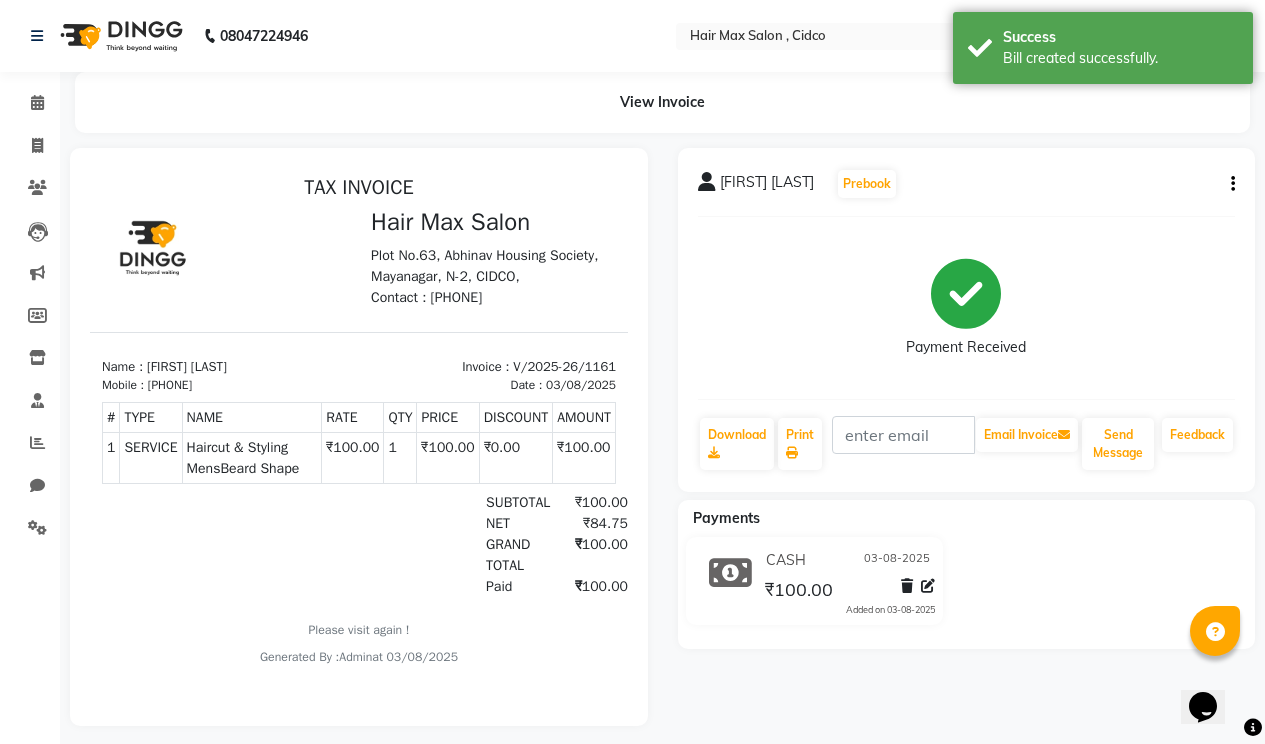 scroll, scrollTop: 0, scrollLeft: 0, axis: both 